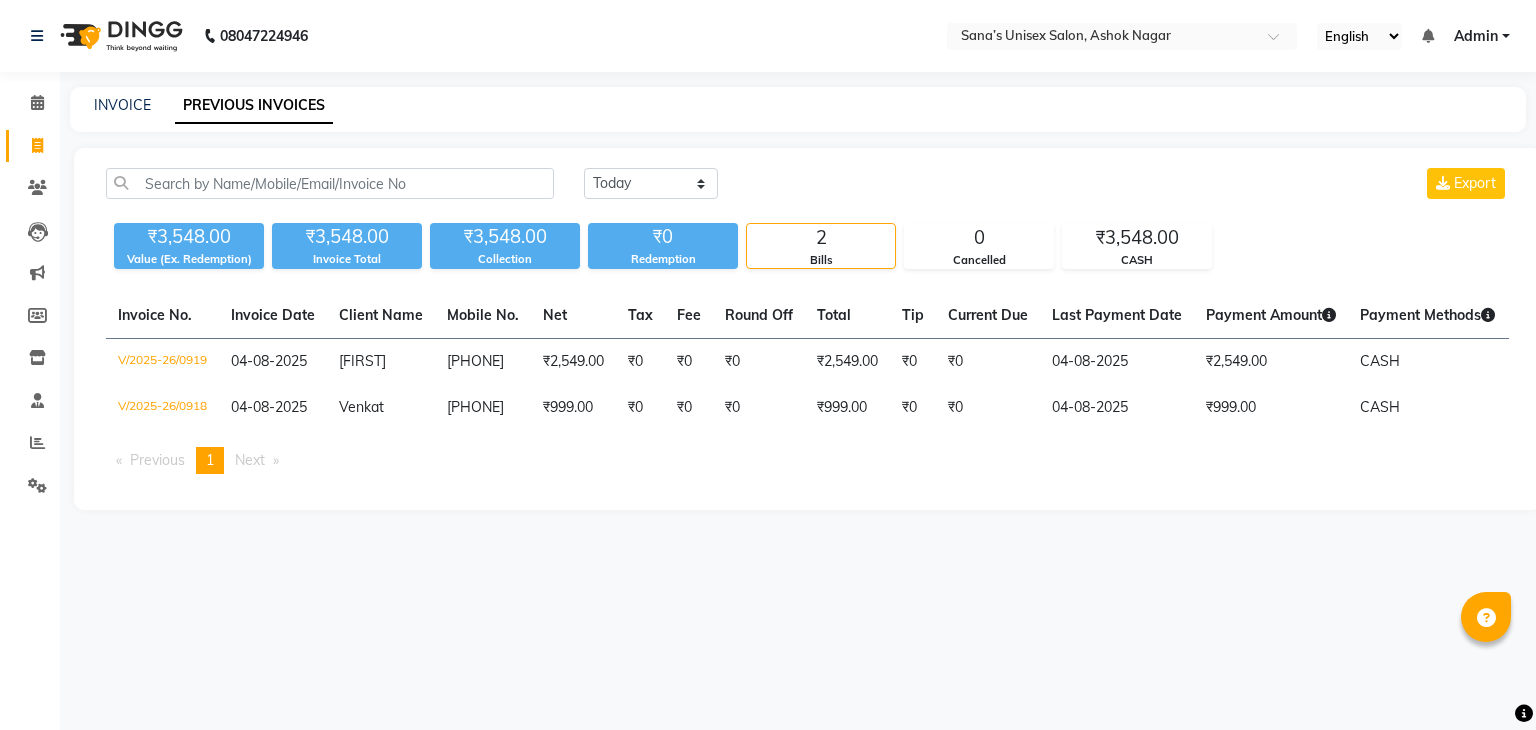 scroll, scrollTop: 0, scrollLeft: 0, axis: both 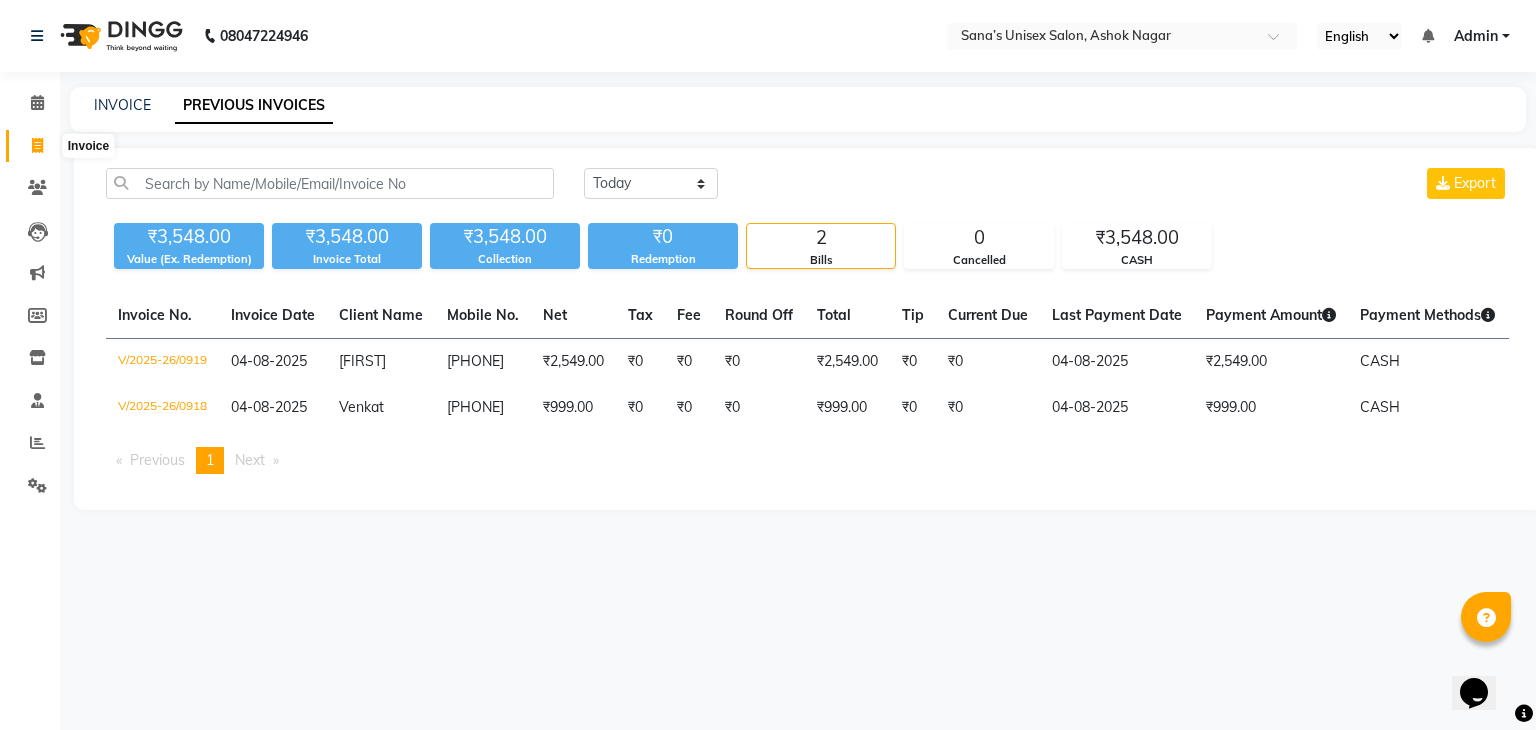 click 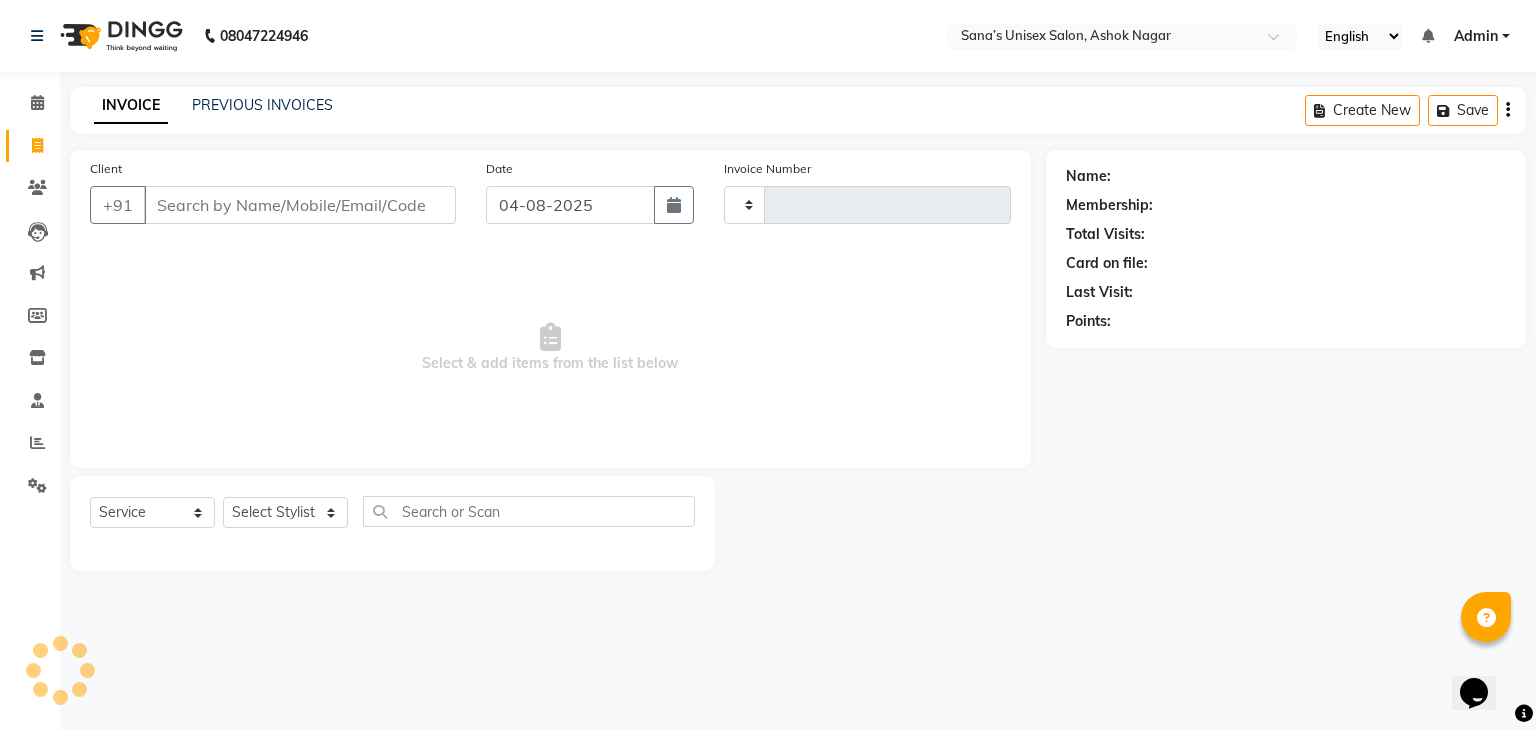 type on "0920" 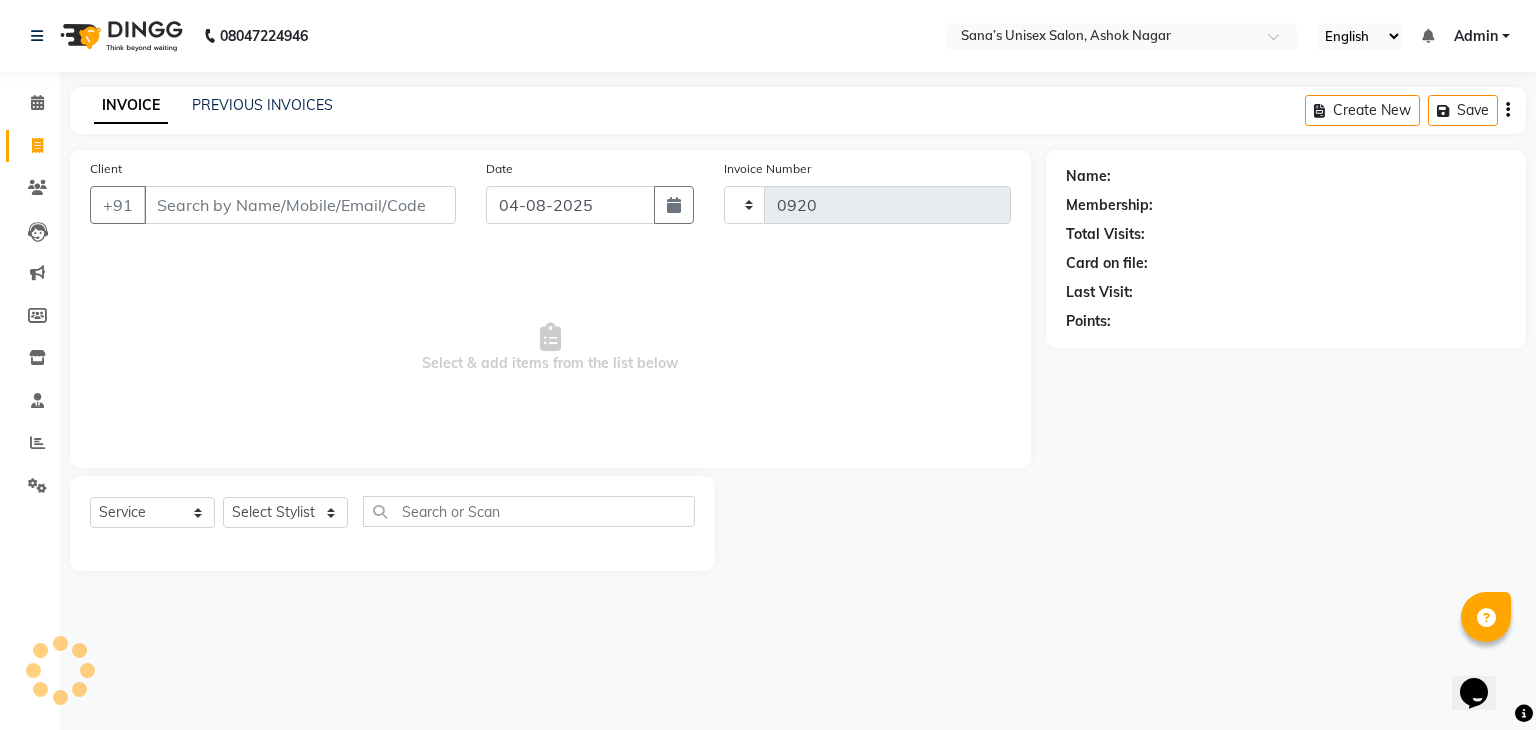 select on "6091" 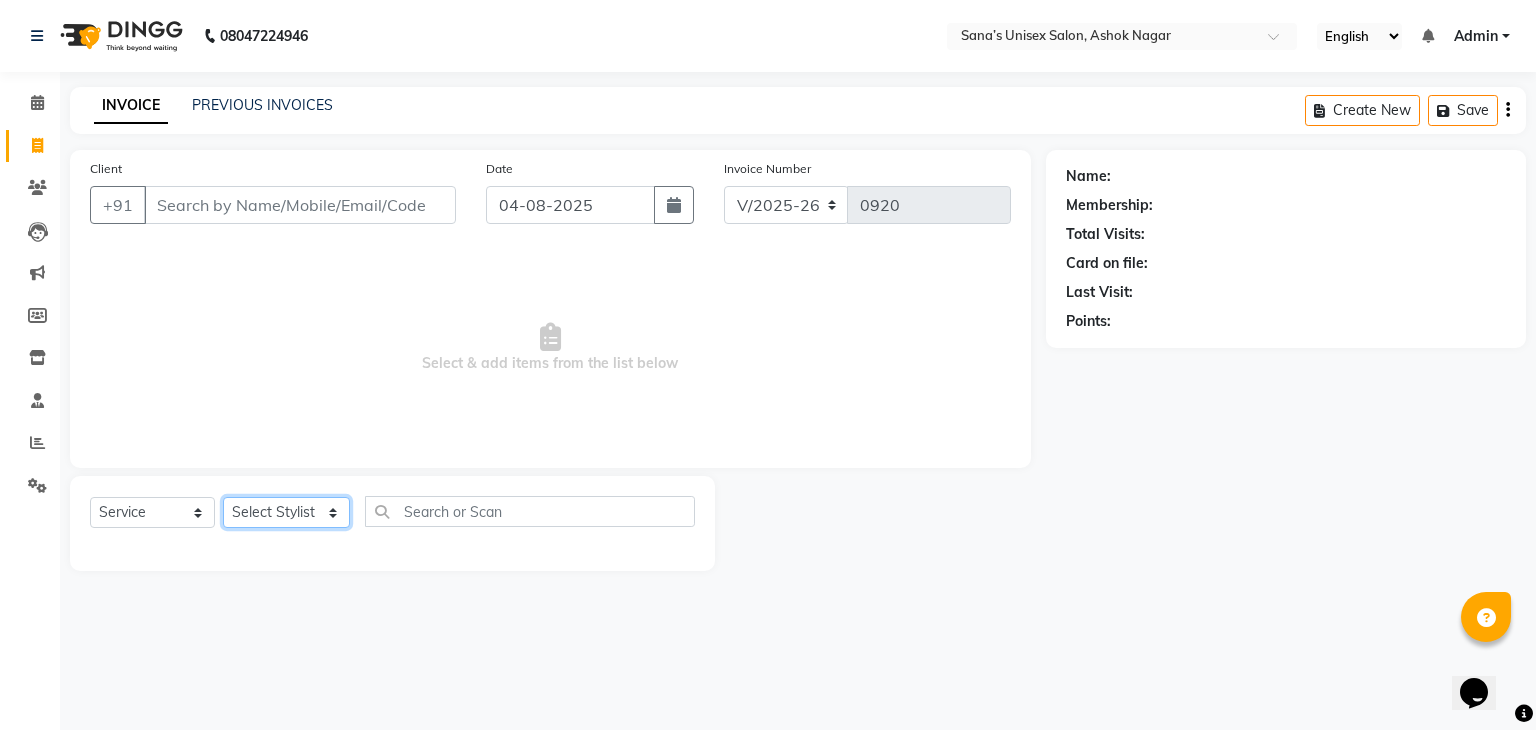 click on "Select Stylist anjali beauty MADHU MUTHU MARI (BEAUTY THERAPIST) NANDHINI NivethaKarthikeyan PRABA SANJITHA" 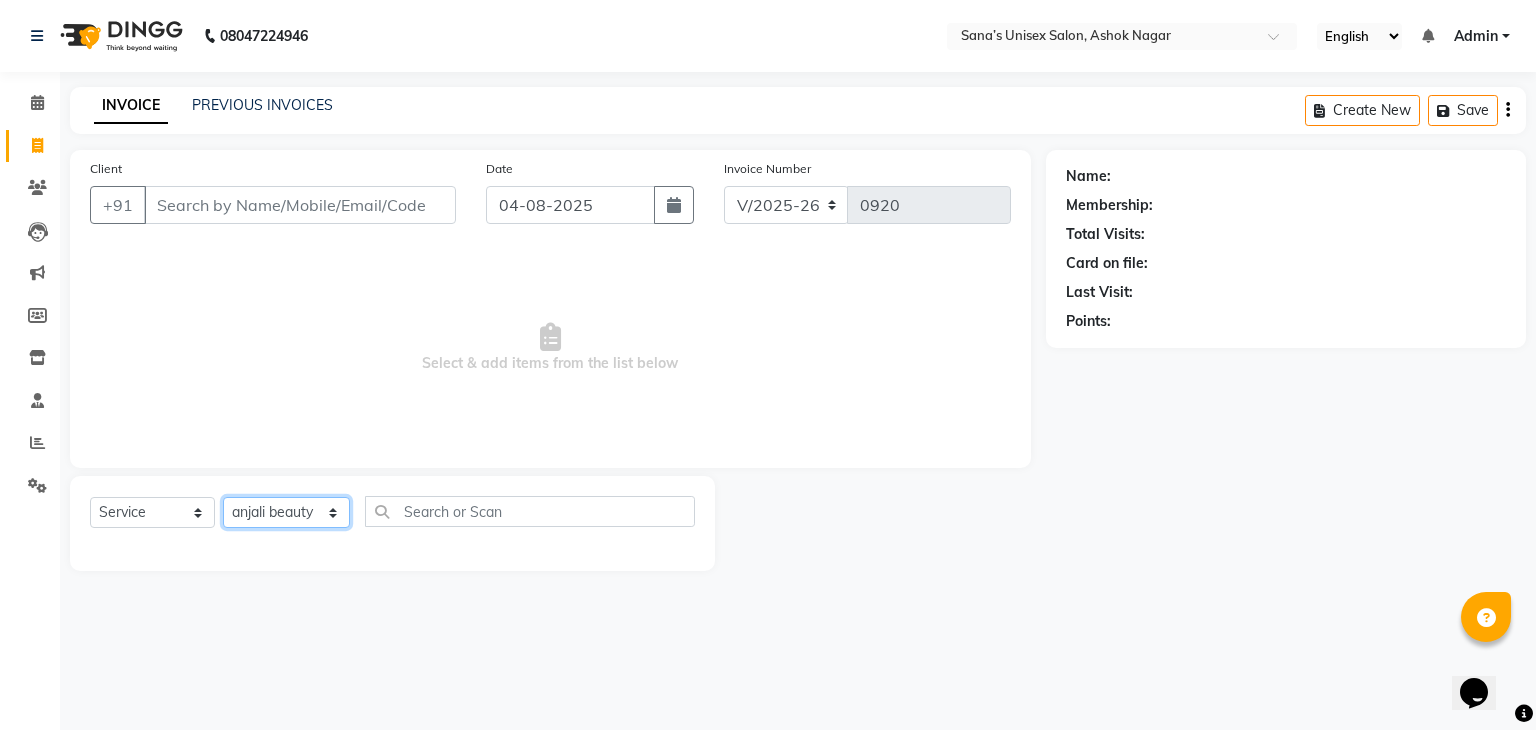 click on "Select Stylist anjali beauty MADHU MUTHU MARI (BEAUTY THERAPIST) NANDHINI NivethaKarthikeyan PRABA SANJITHA" 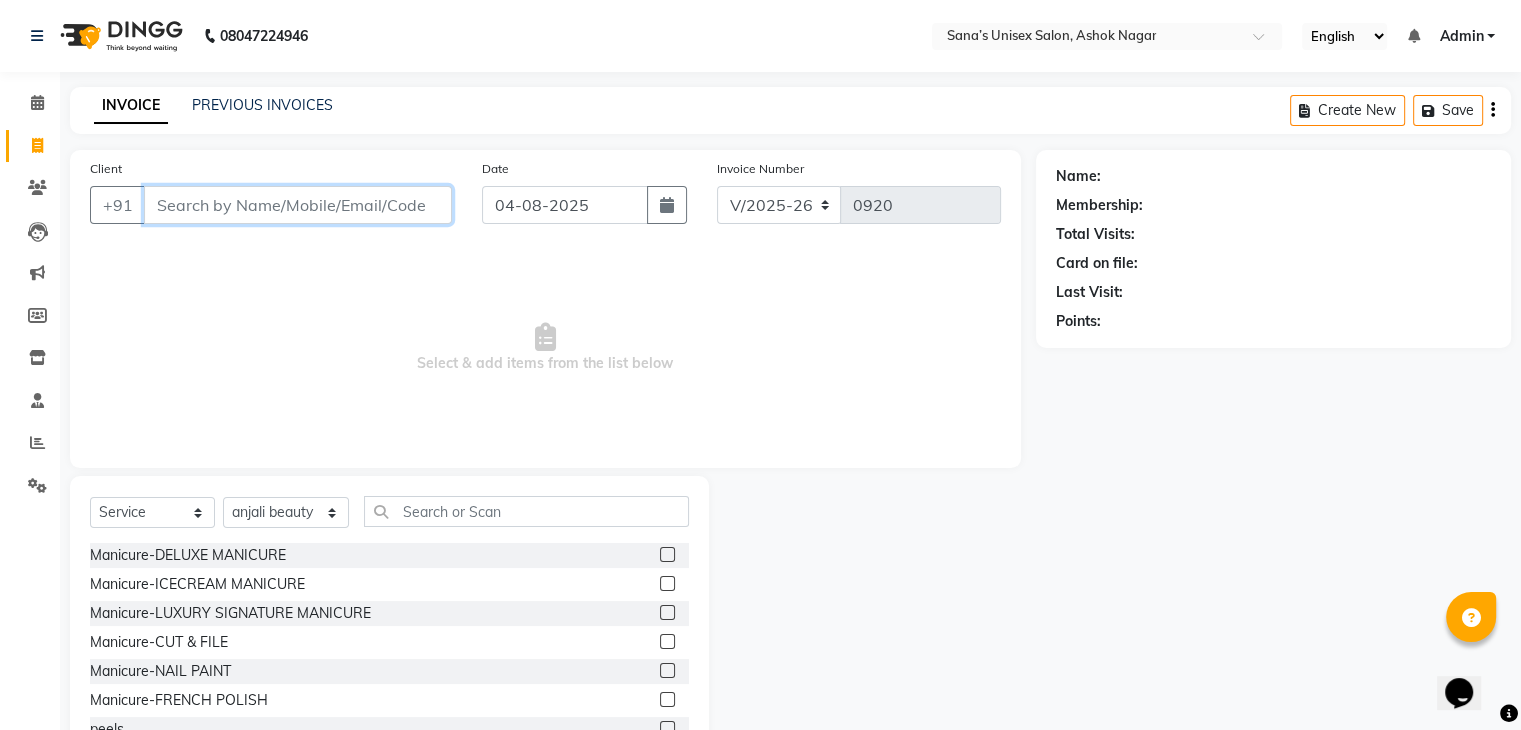 click on "Client" at bounding box center (298, 205) 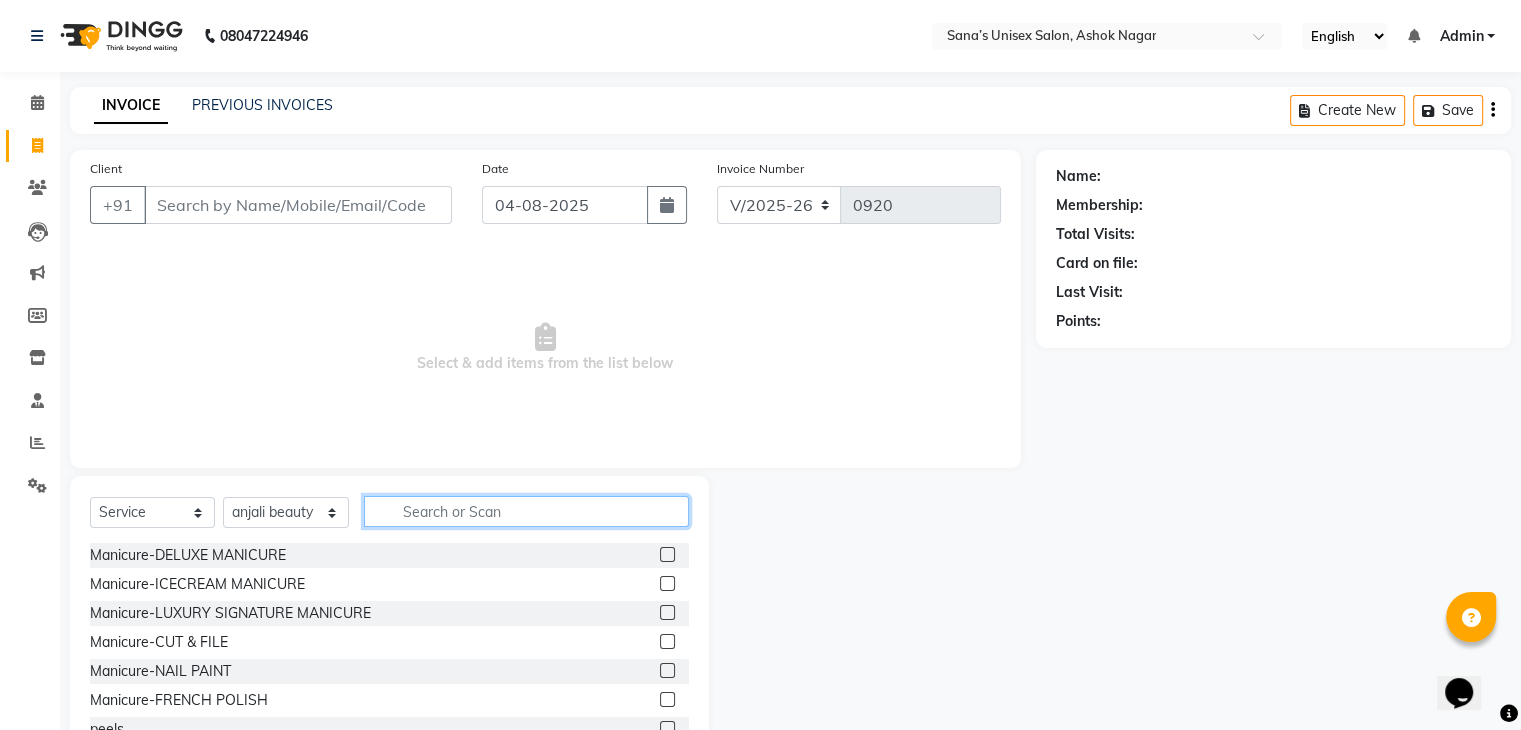 click 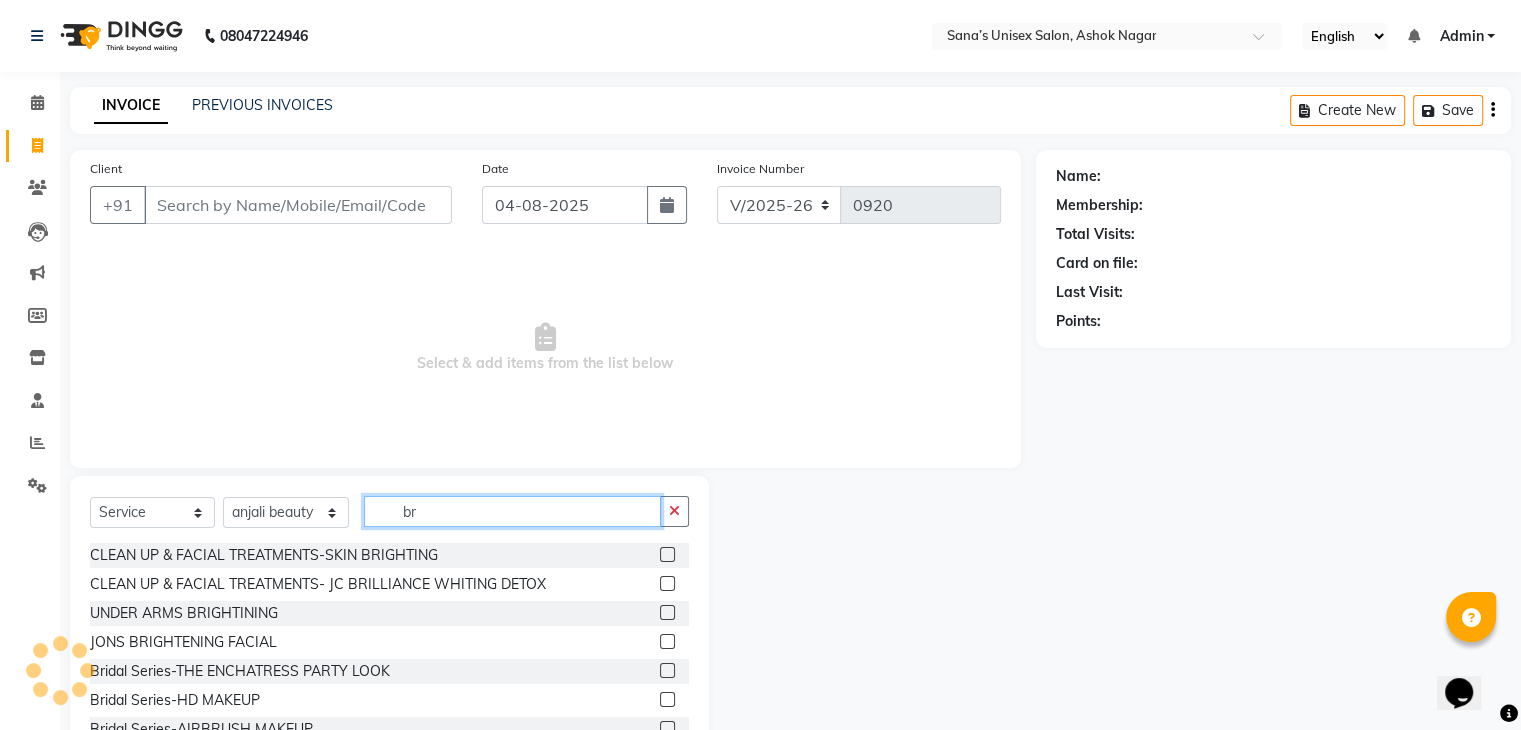 type on "b" 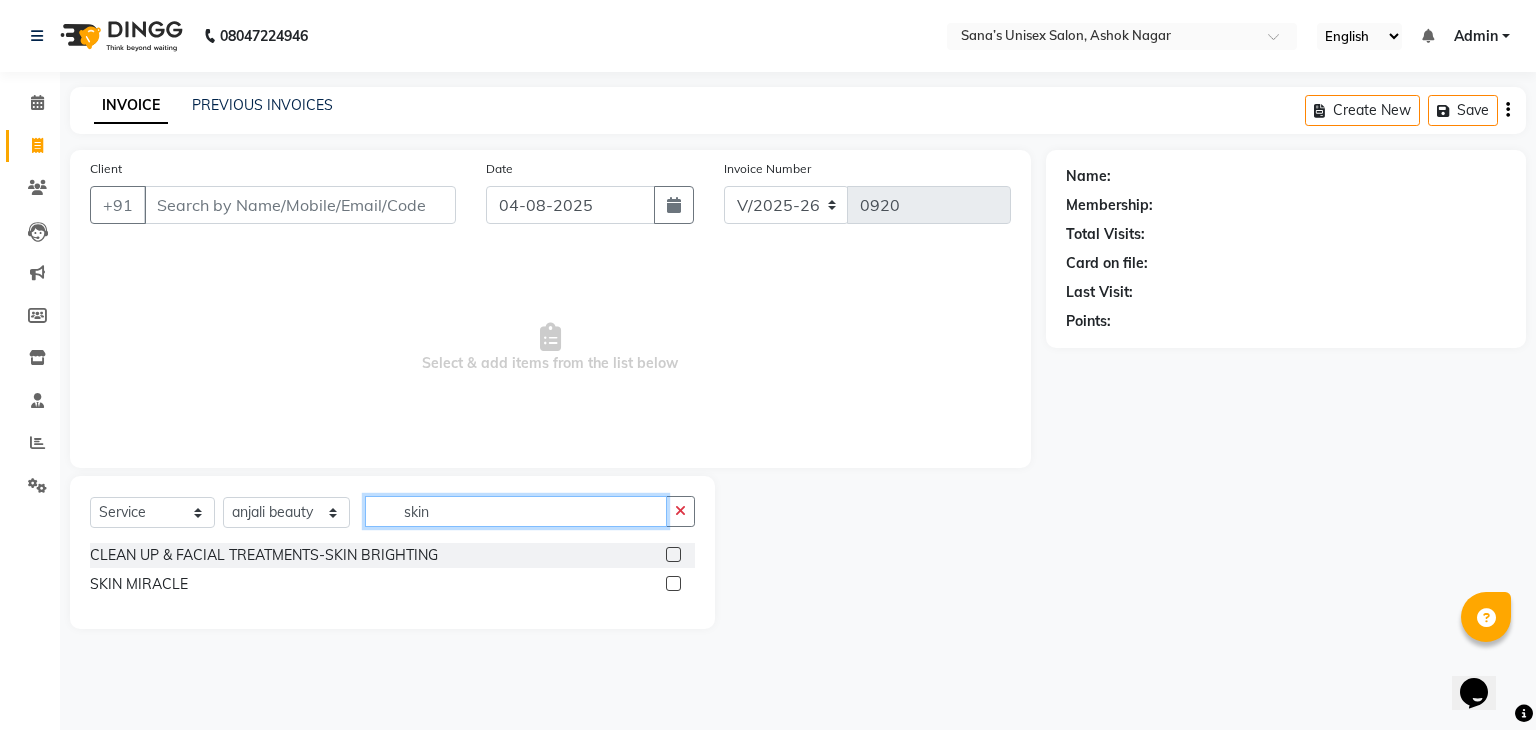 type on "skin" 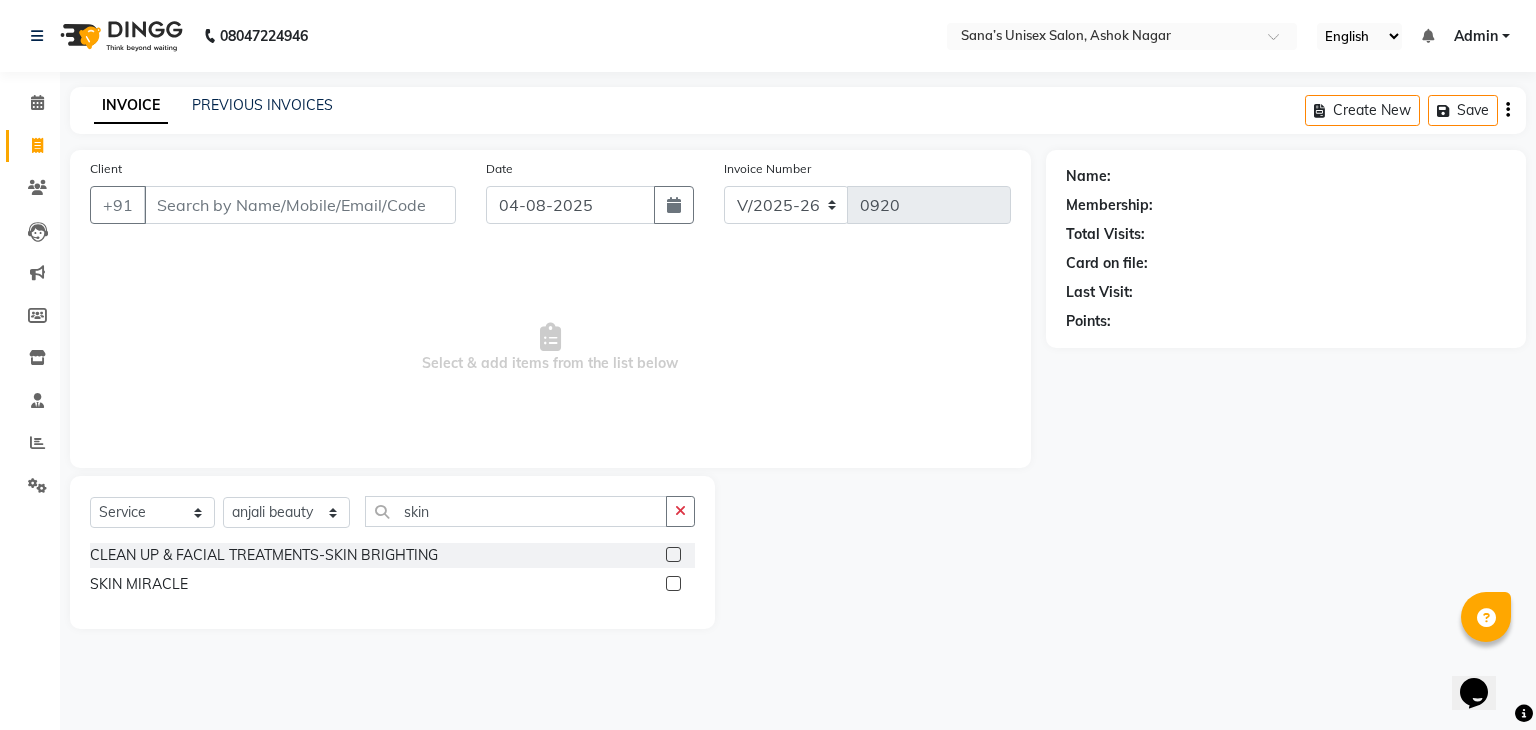 click 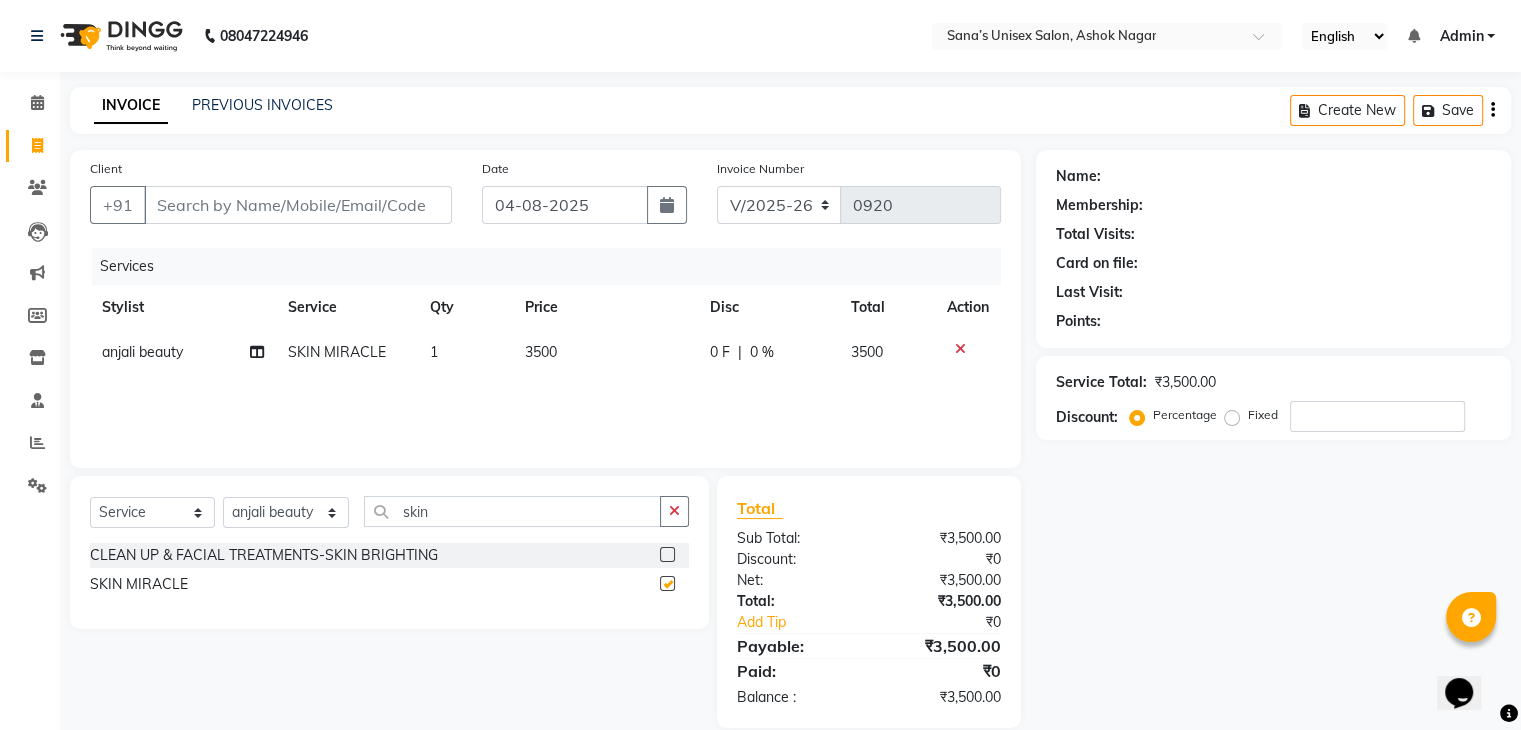 checkbox on "false" 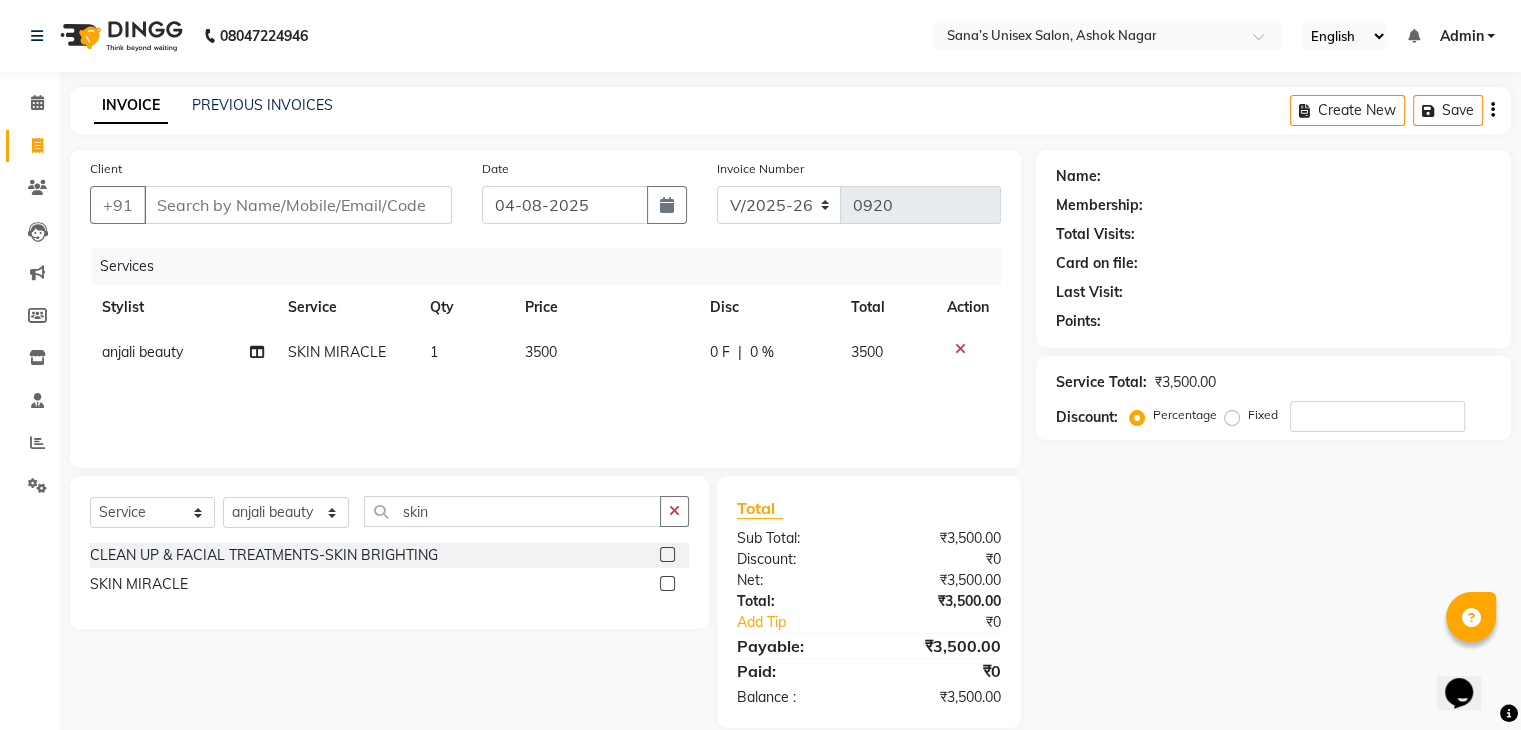 click 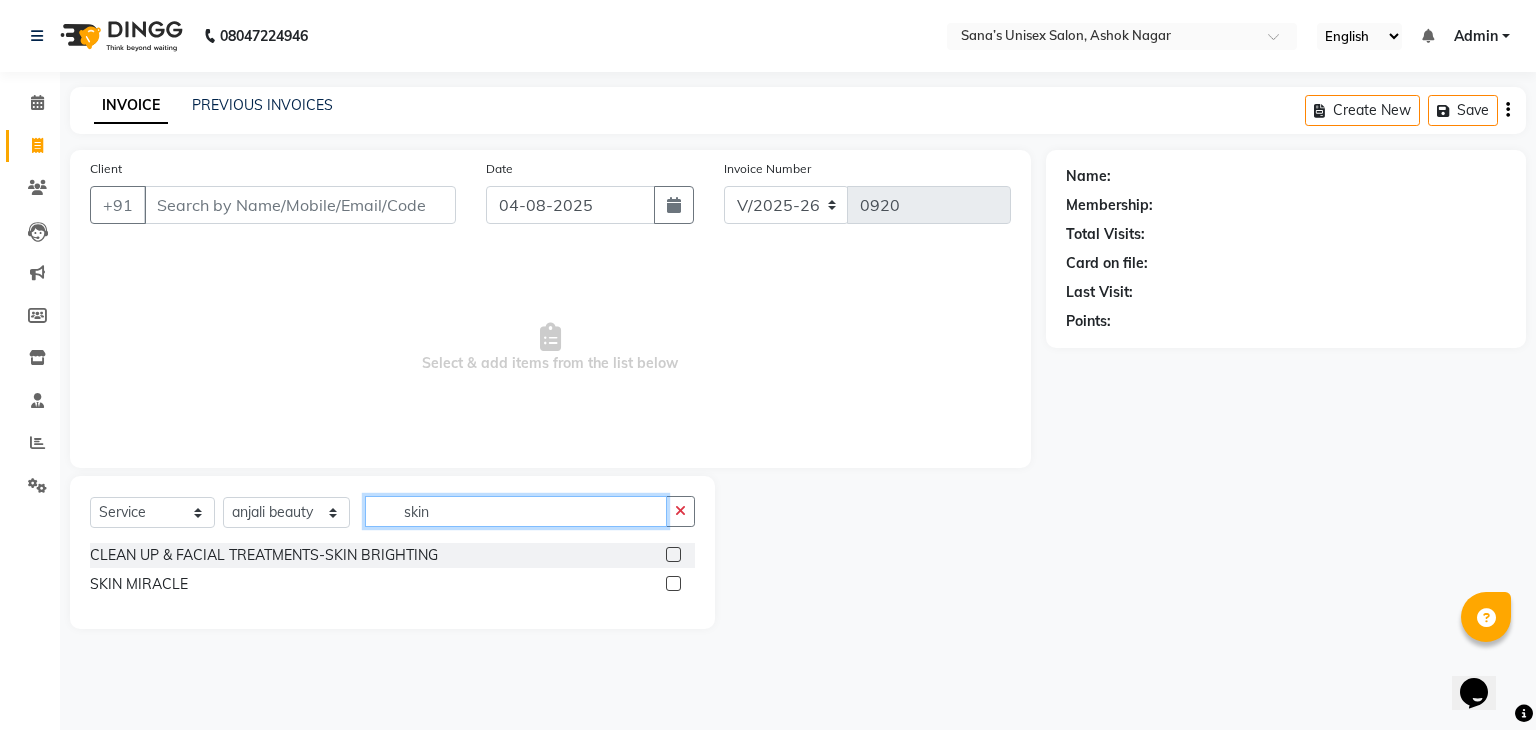 drag, startPoint x: 457, startPoint y: 512, endPoint x: 326, endPoint y: 512, distance: 131 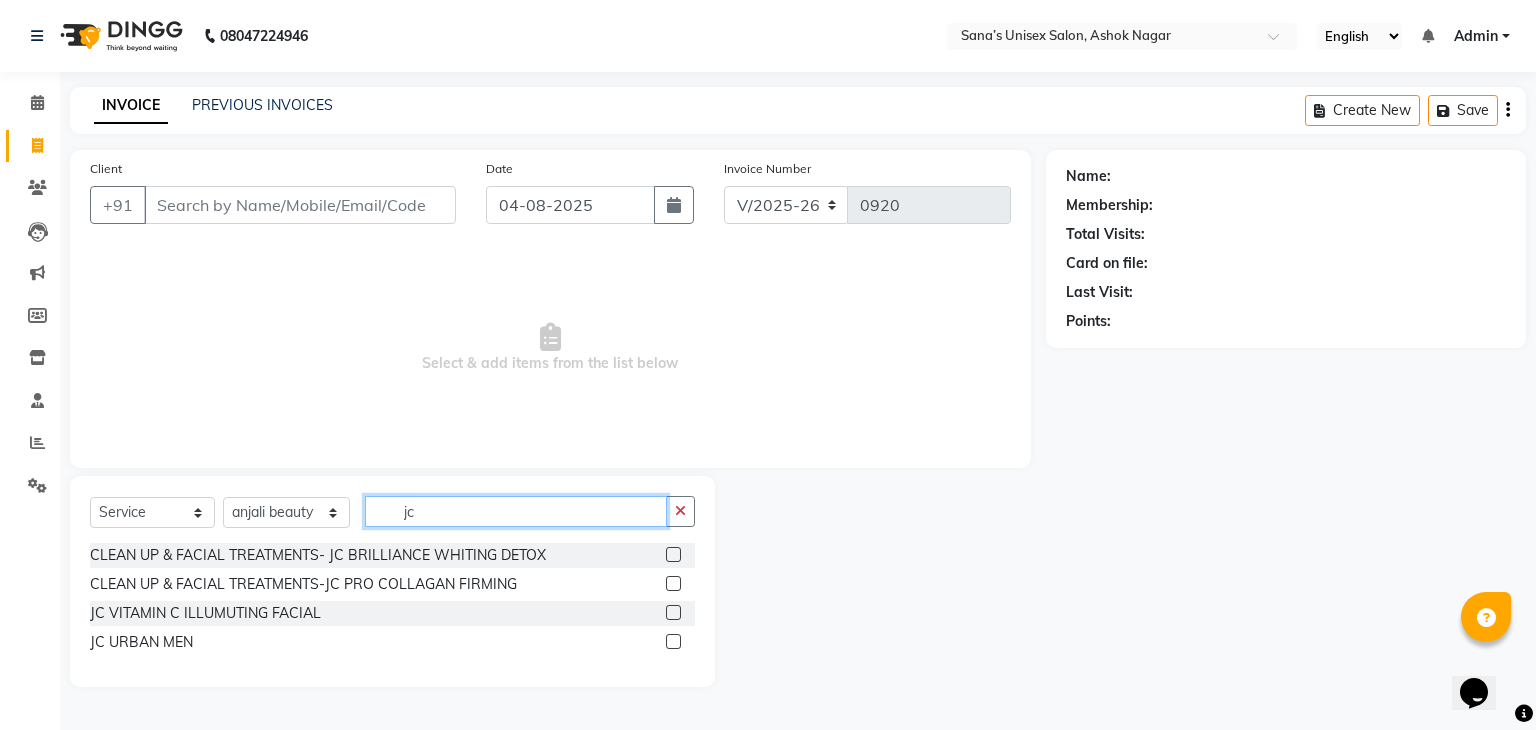 type on "jc" 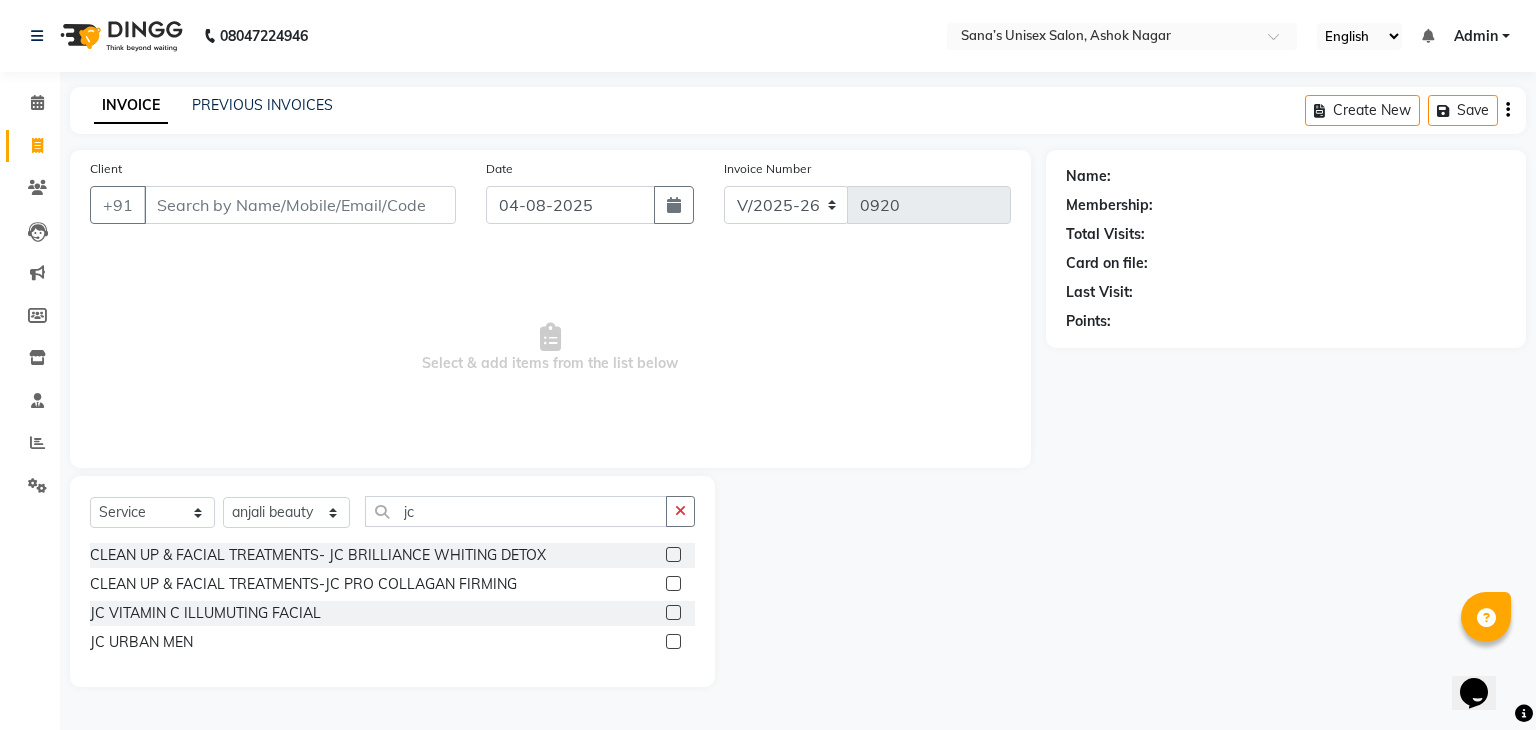 click on "CLEAN UP & FACIAL TREATMENTS- JC BRILLIANCE WHITING DETOX" 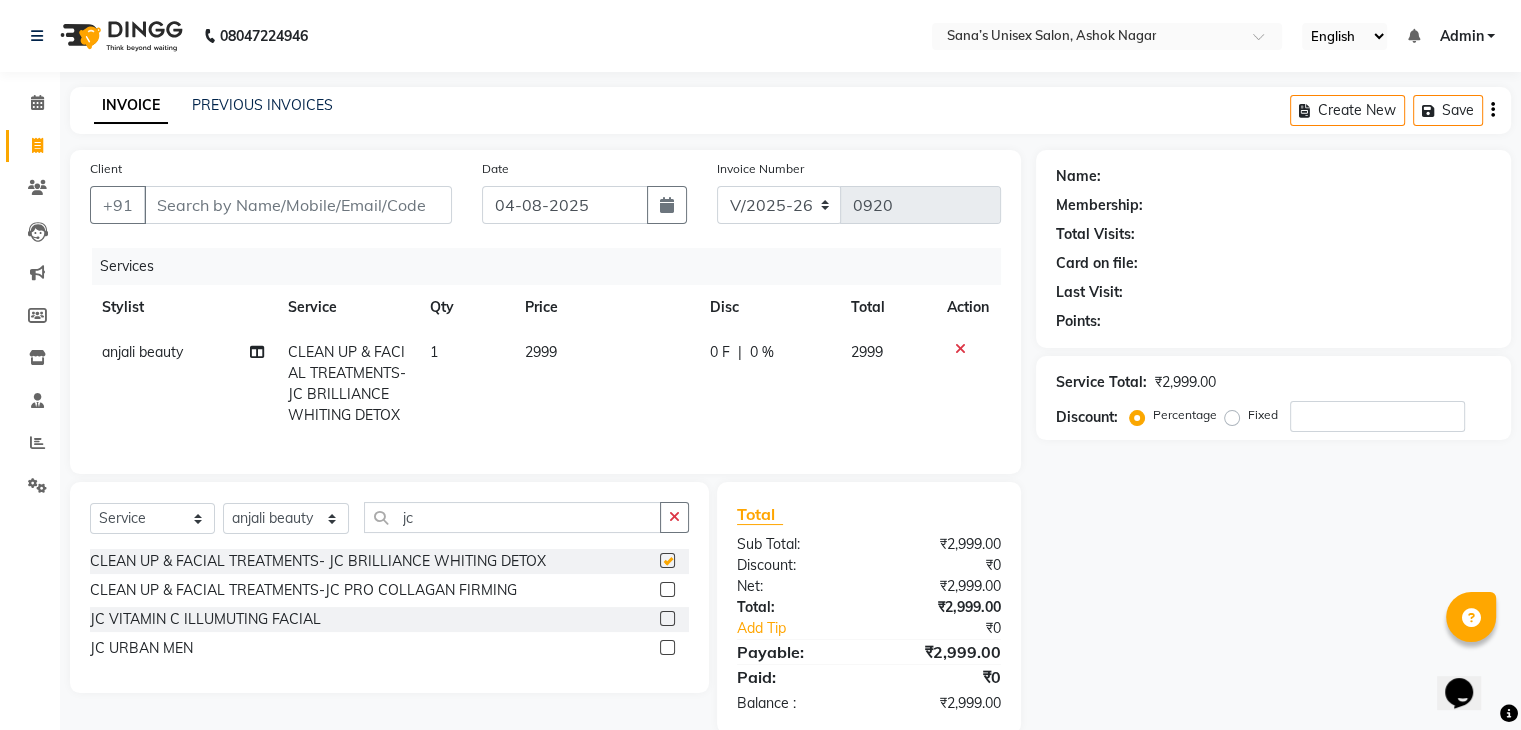 checkbox on "false" 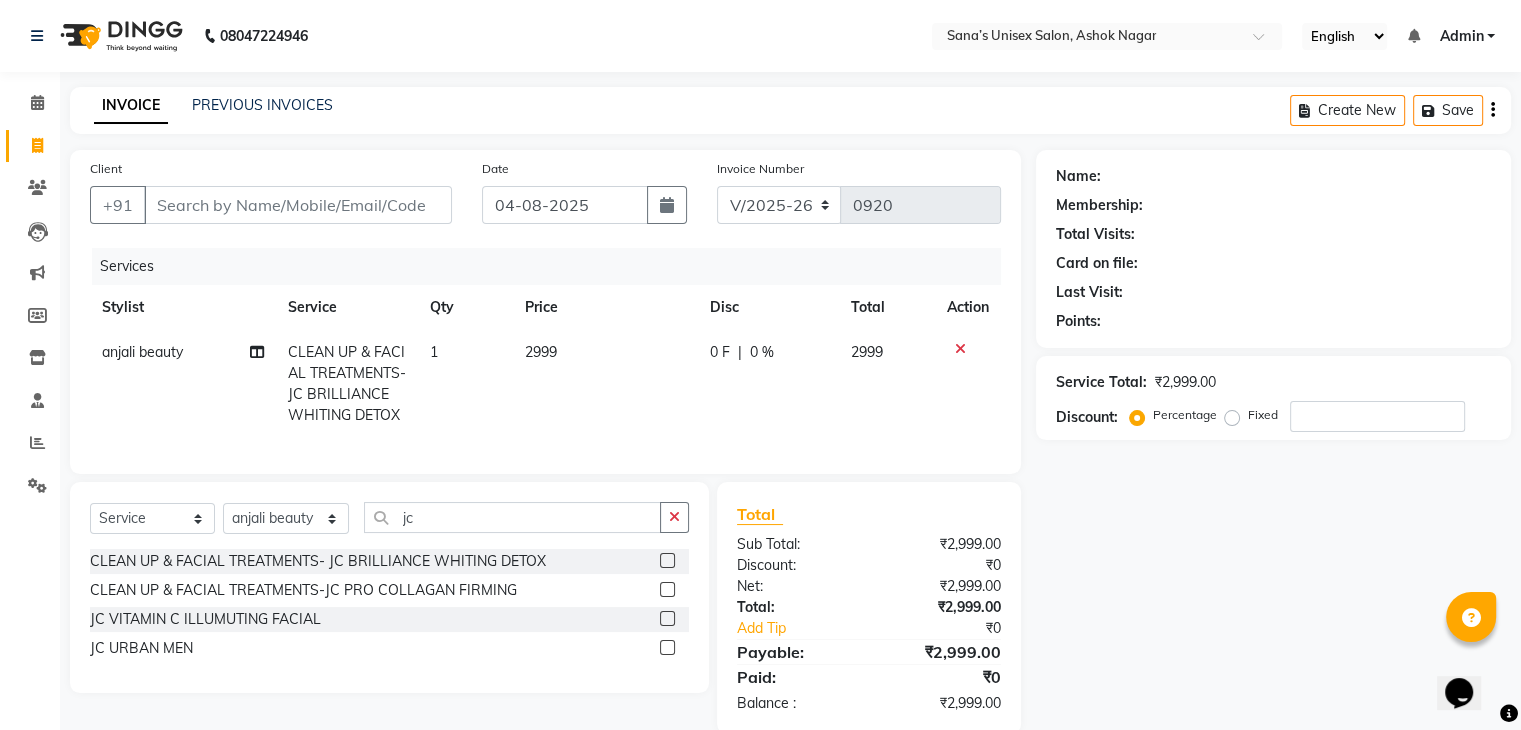 click on "2999" 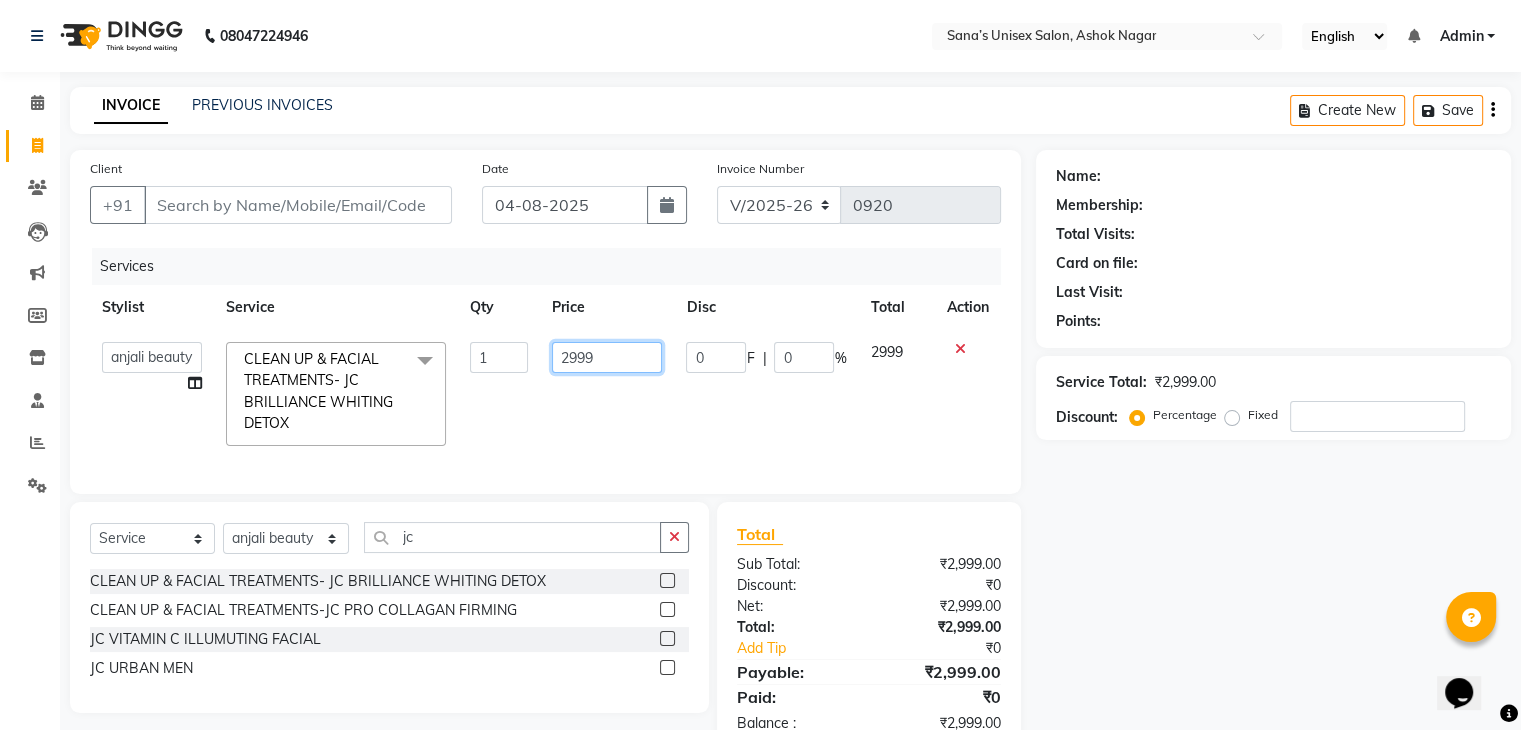 drag, startPoint x: 565, startPoint y: 360, endPoint x: 492, endPoint y: 392, distance: 79.70571 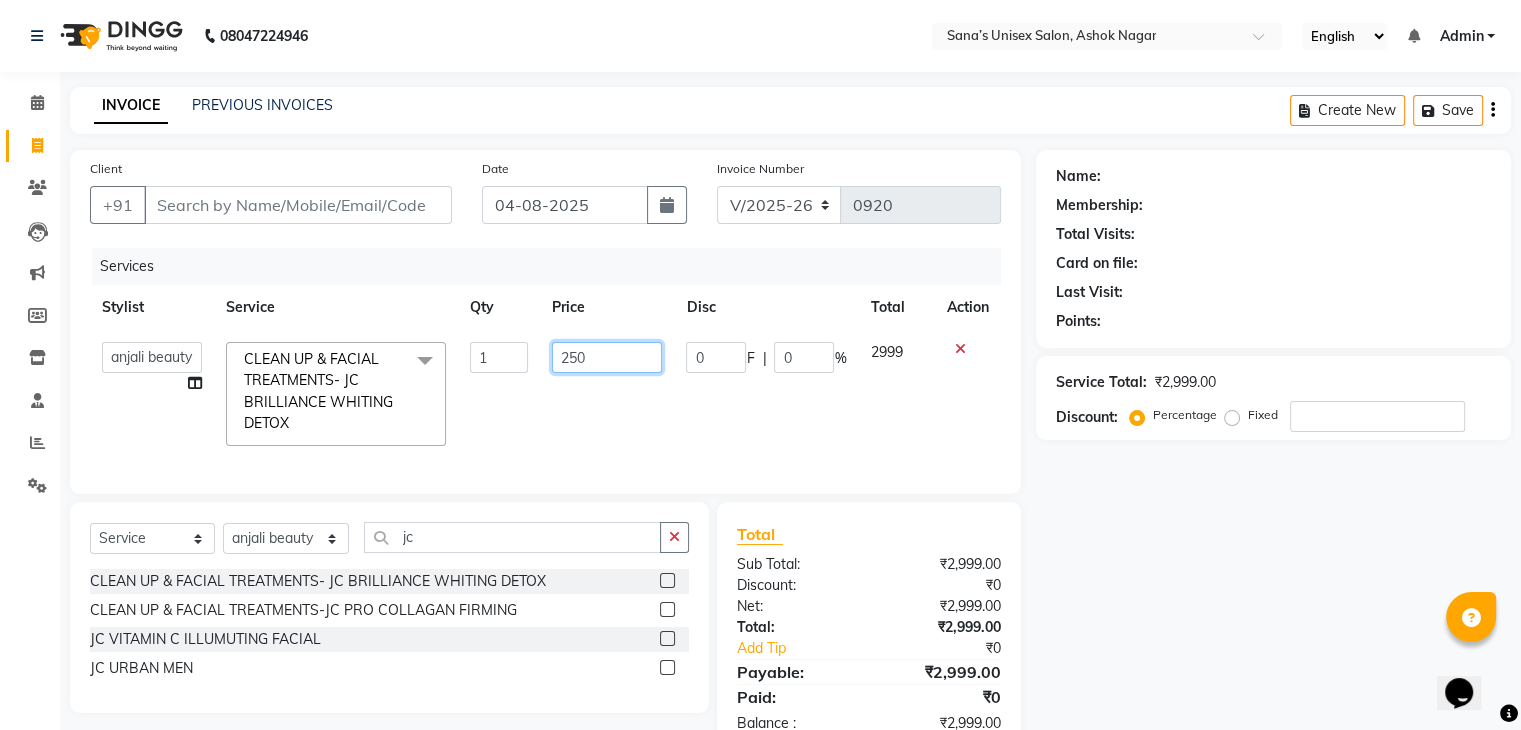 type on "2500" 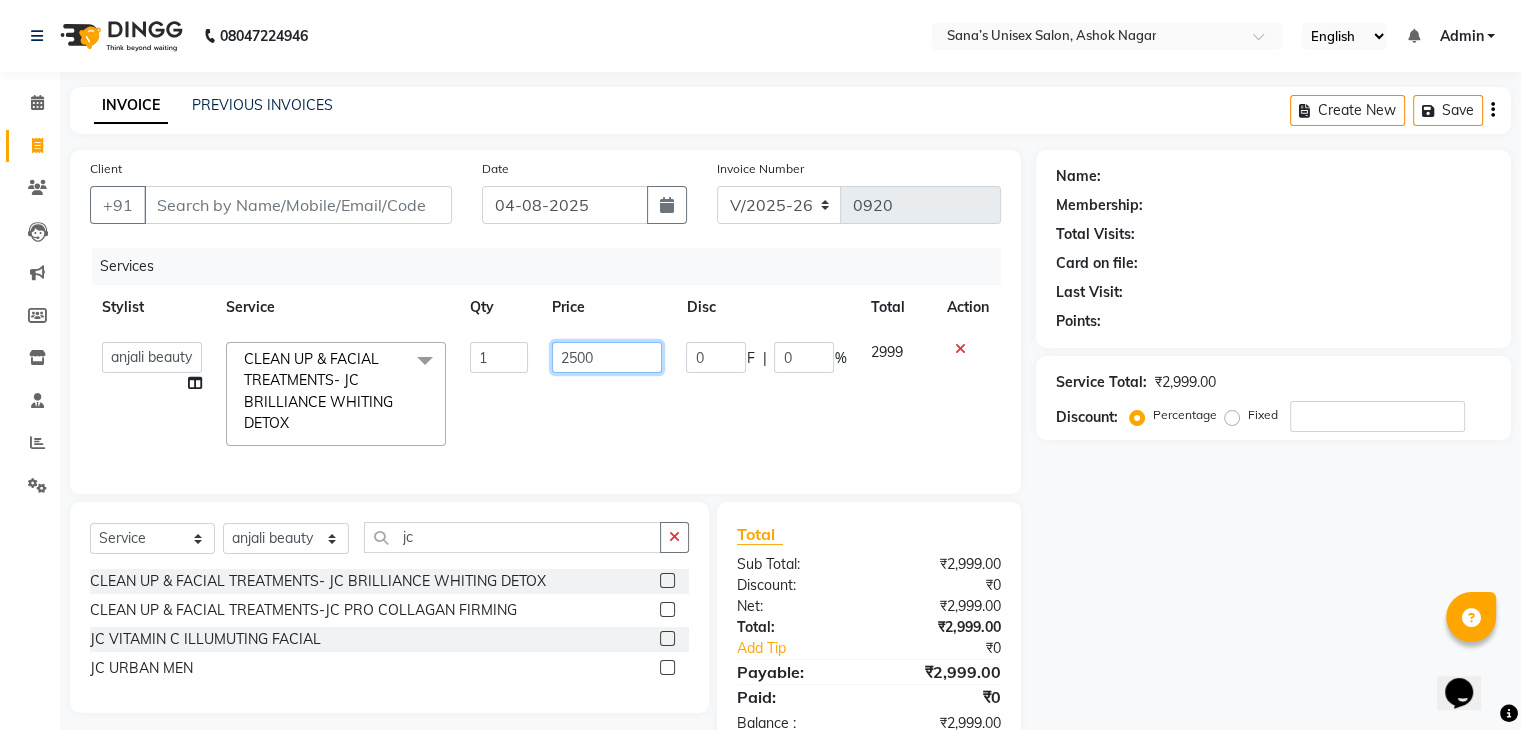 scroll, scrollTop: 0, scrollLeft: 4, axis: horizontal 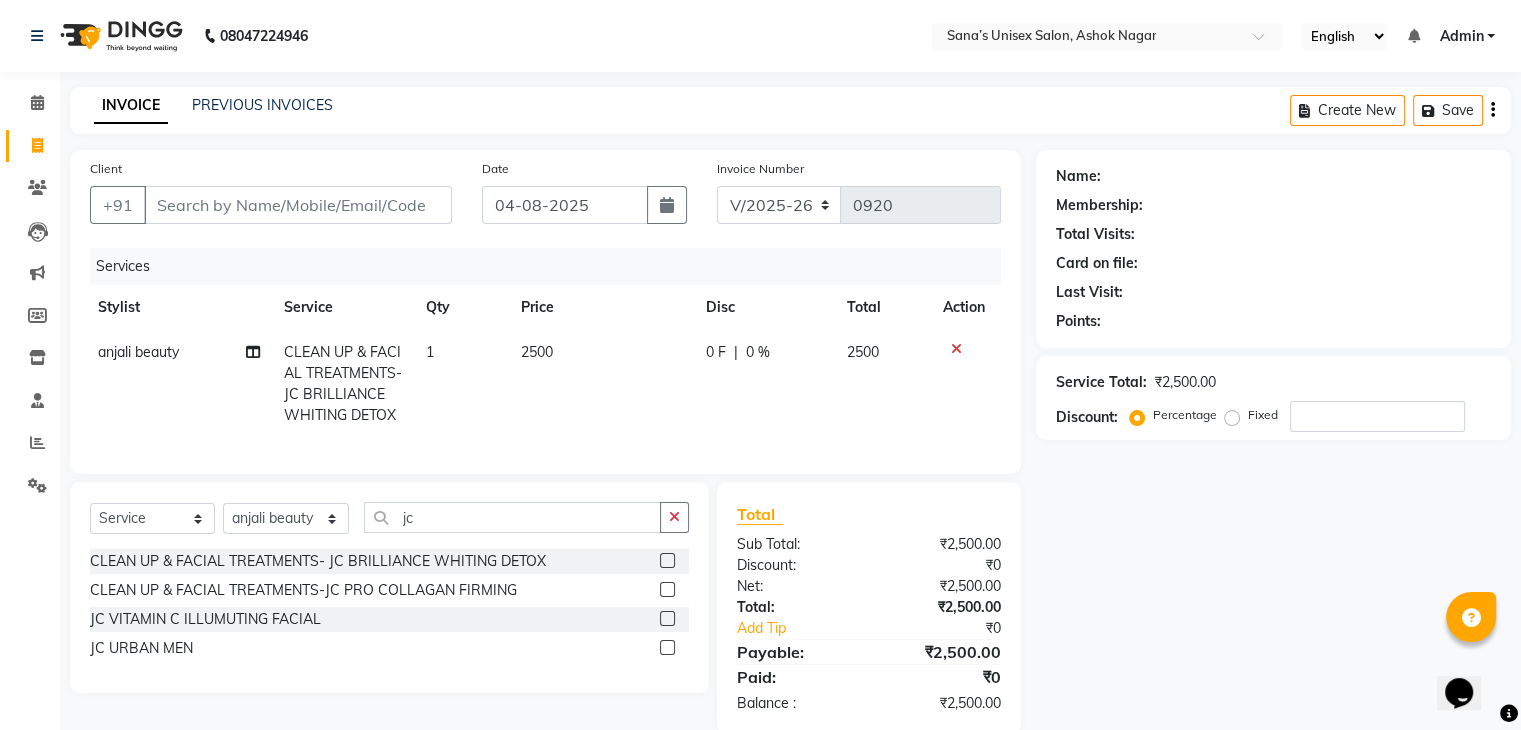 click on "Services Stylist Service Qty Price Disc Total Action [FIRST] beauty CLEAN UP & FACIAL TREATMENTS- JC BRILLIANCE WHITING DETOX 1 2500 0 F | 0 % 2500" 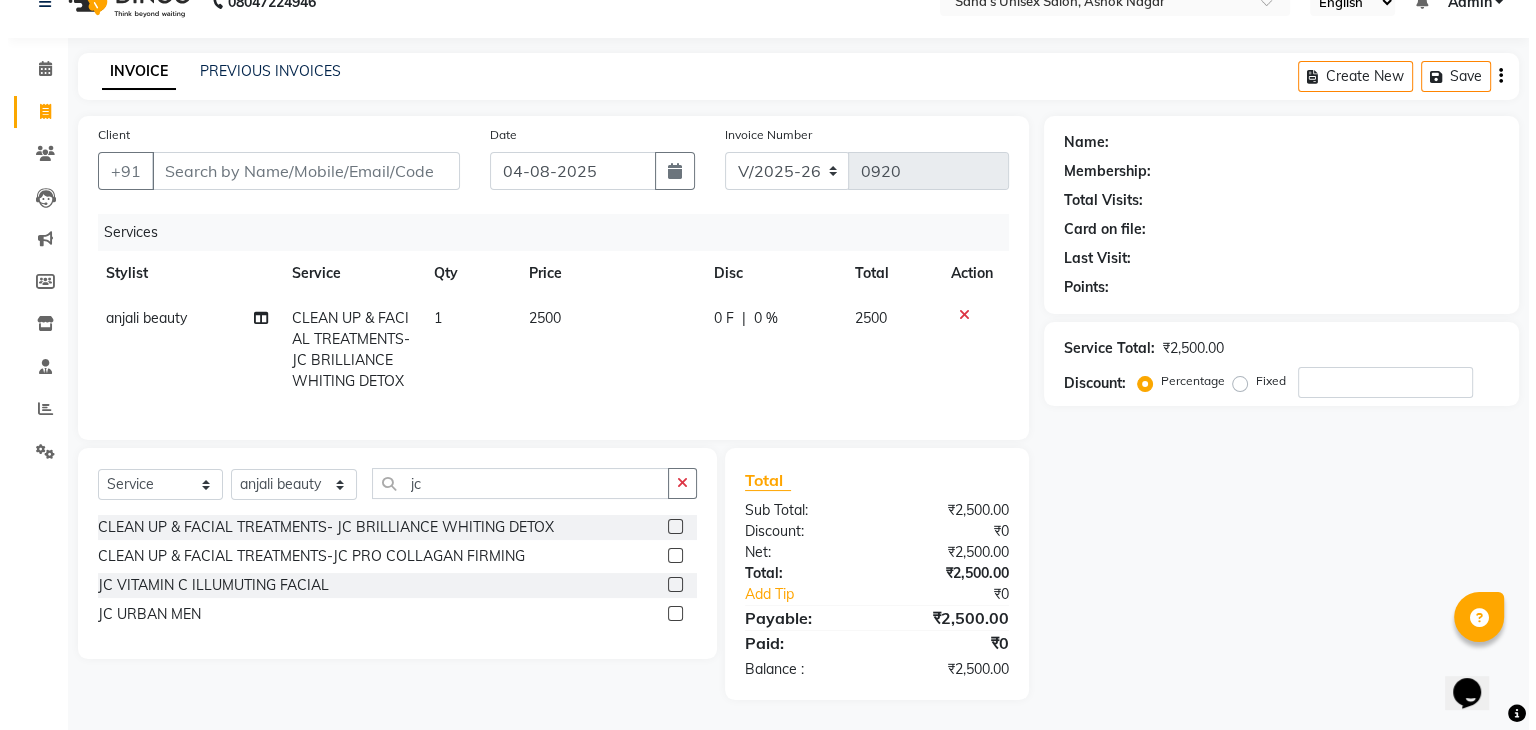 scroll, scrollTop: 0, scrollLeft: 0, axis: both 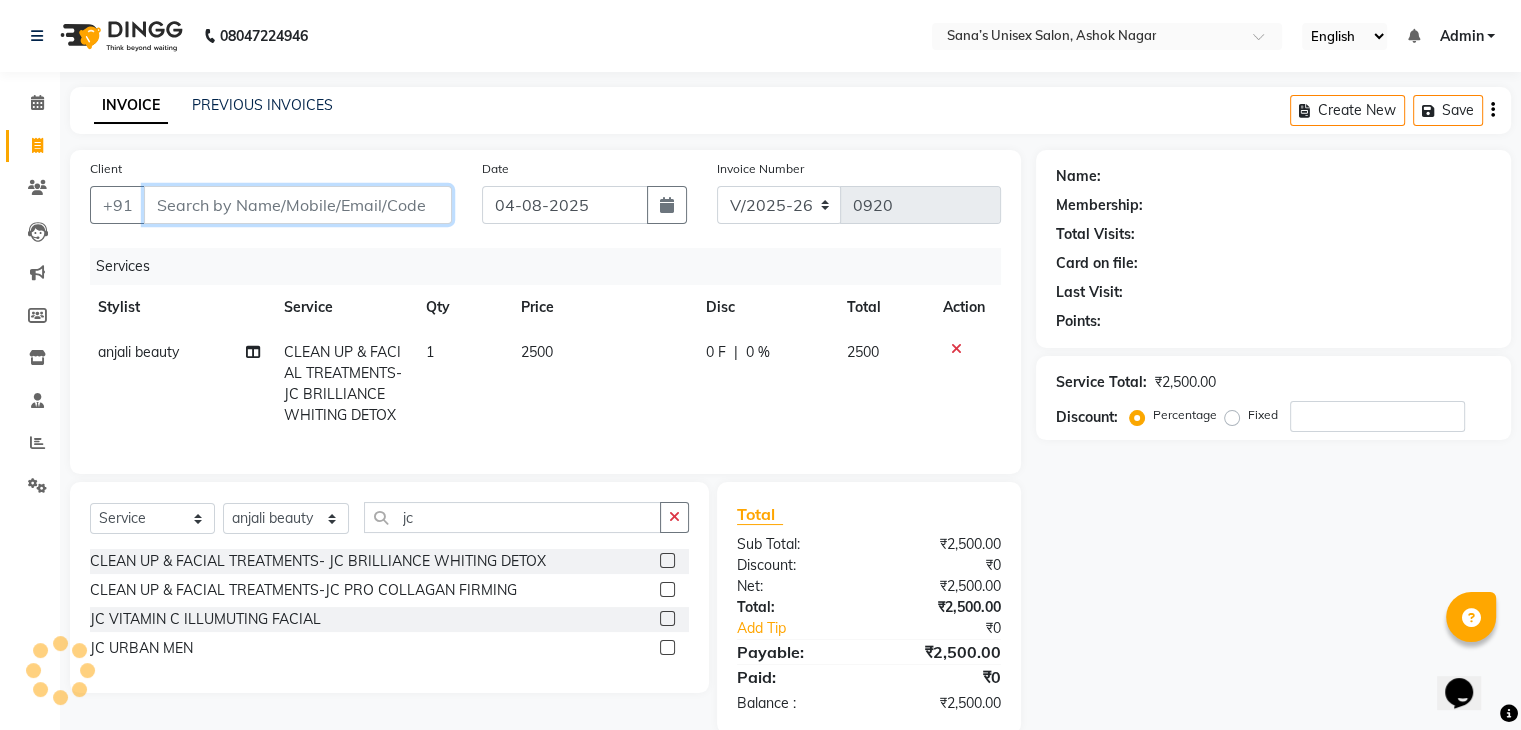 click on "Client" at bounding box center [298, 205] 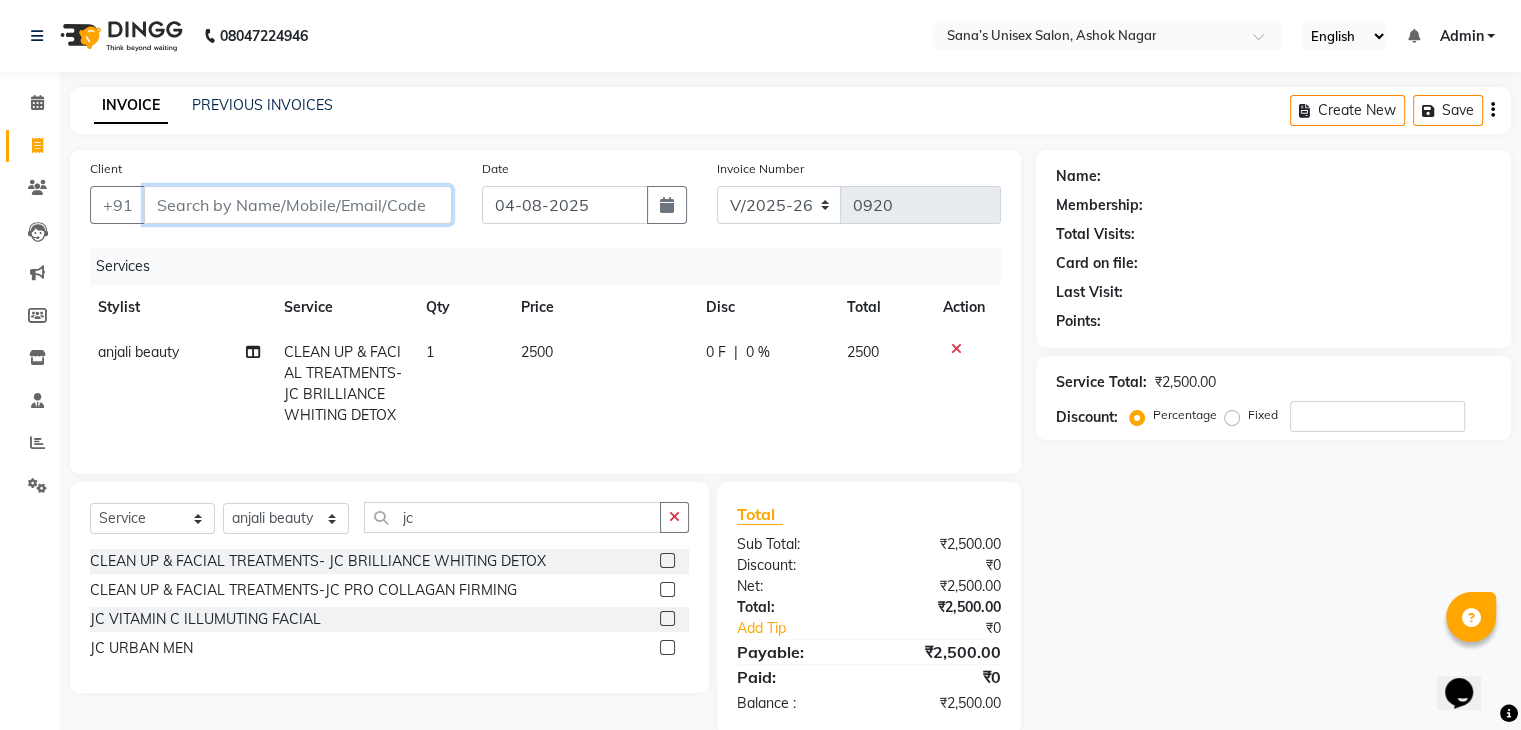 type on "9" 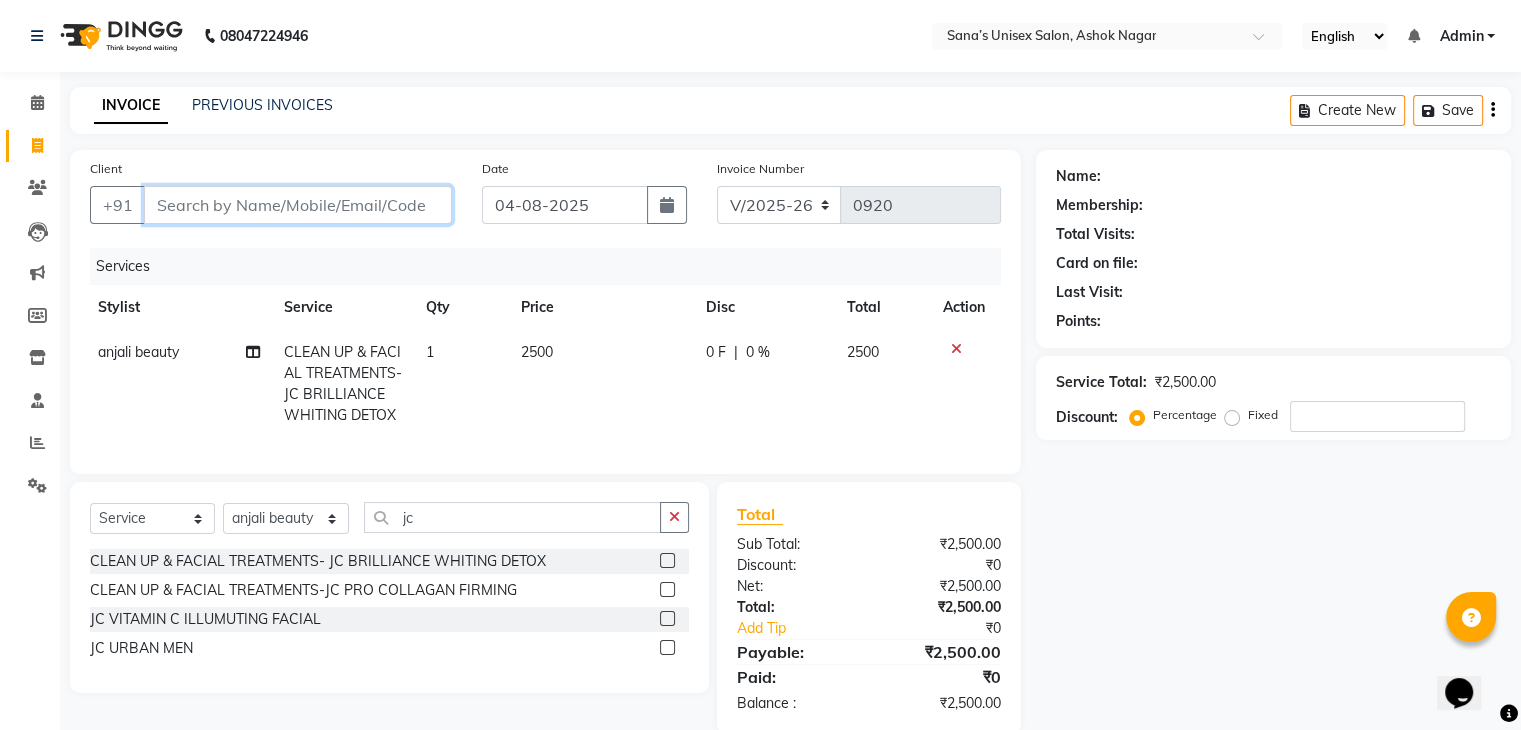 type on "0" 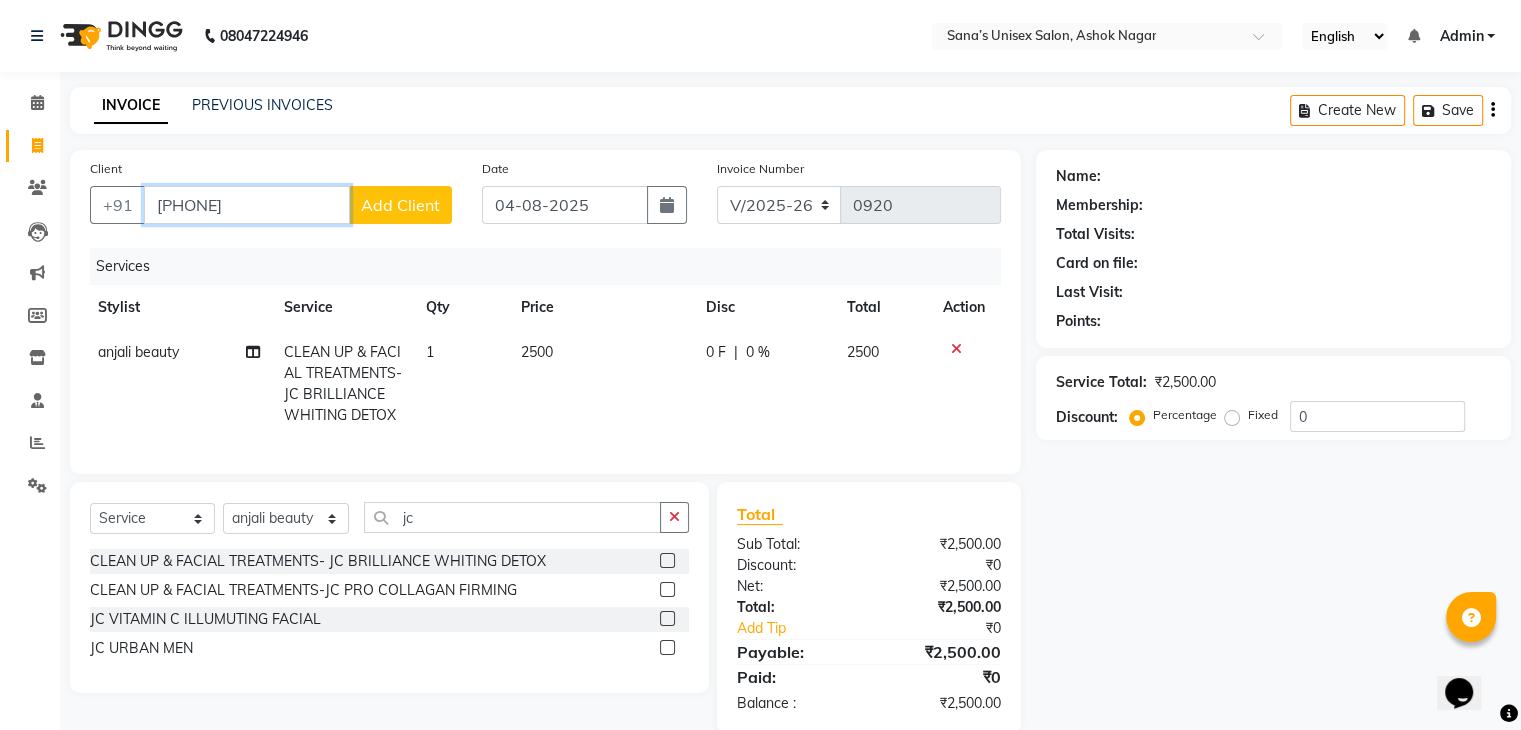 type on "[PHONE]" 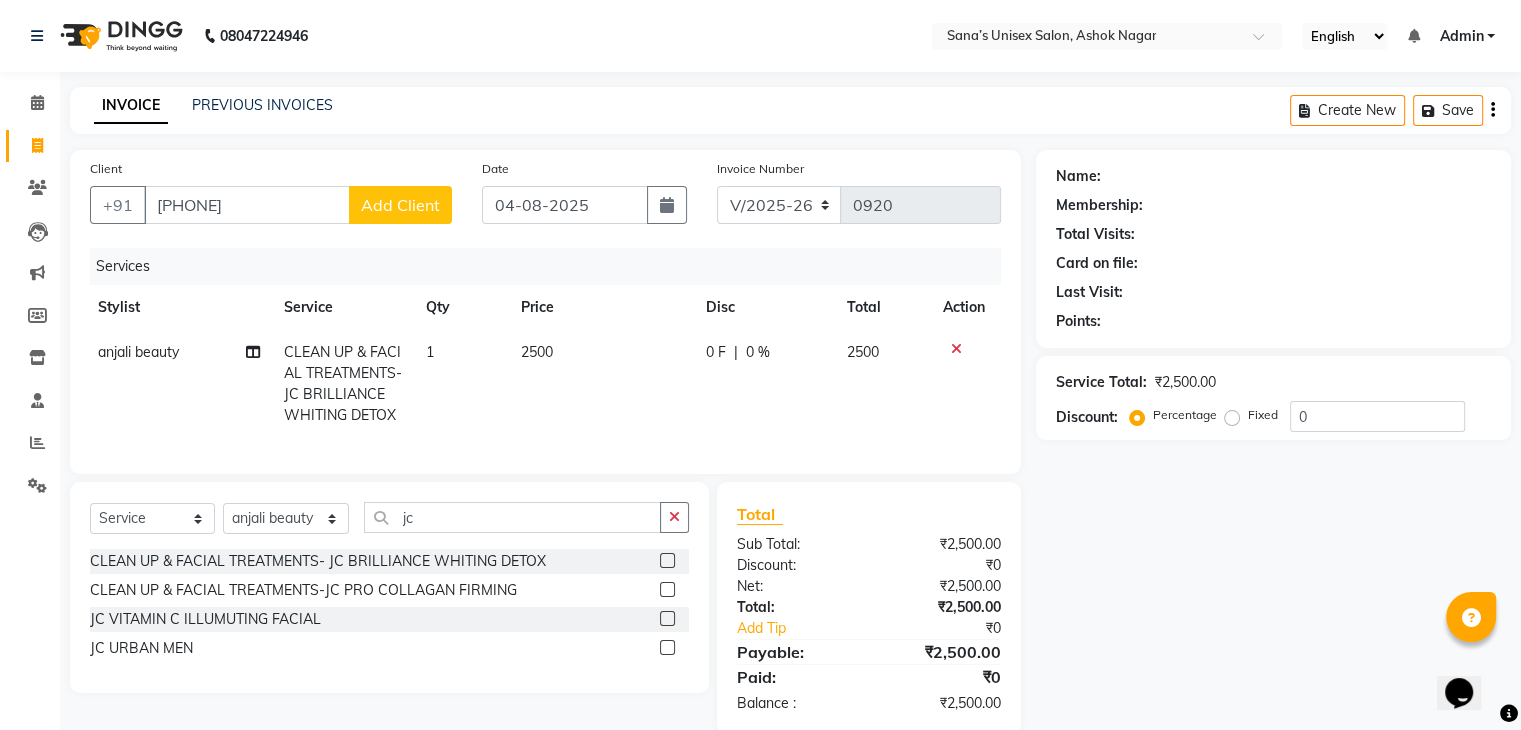 click on "Add Client" 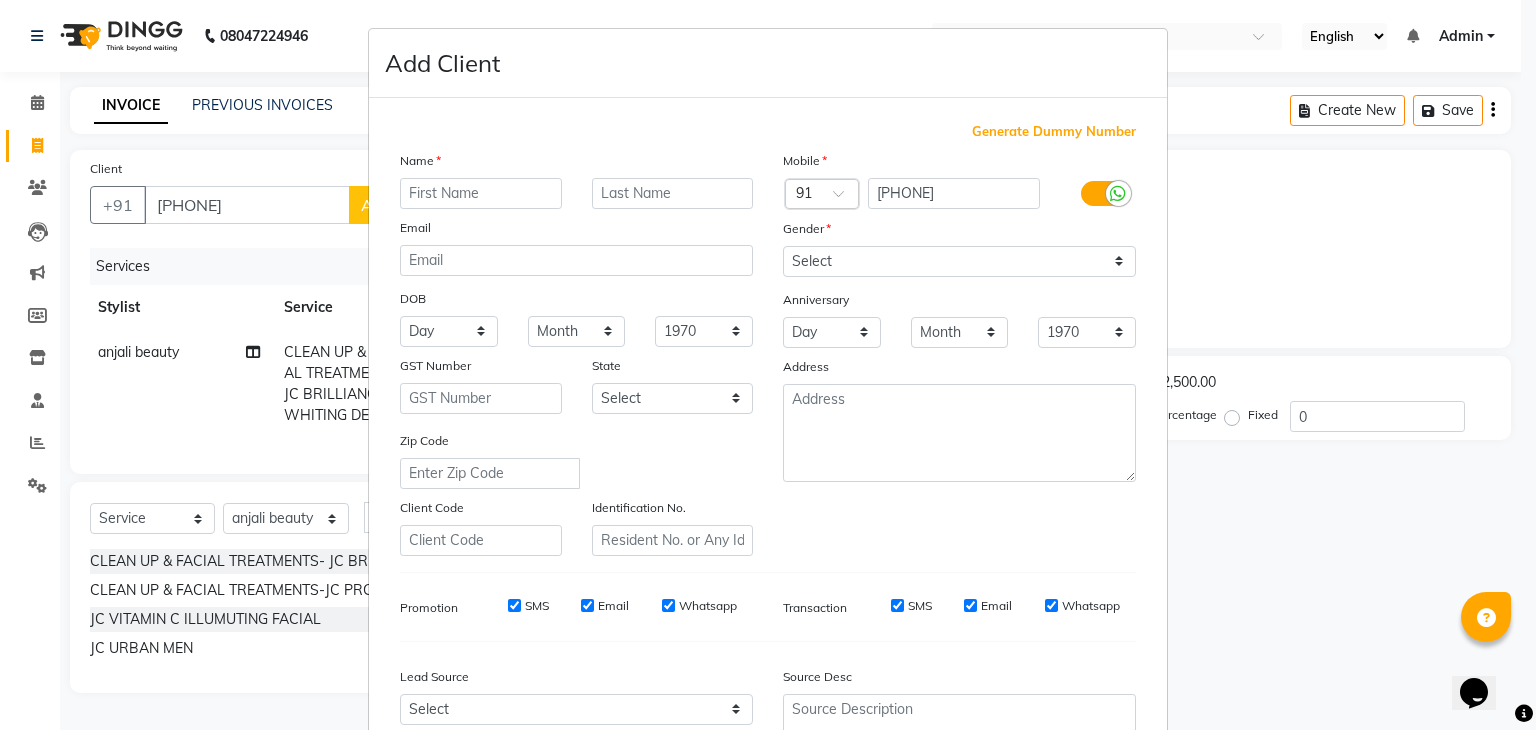click at bounding box center [481, 193] 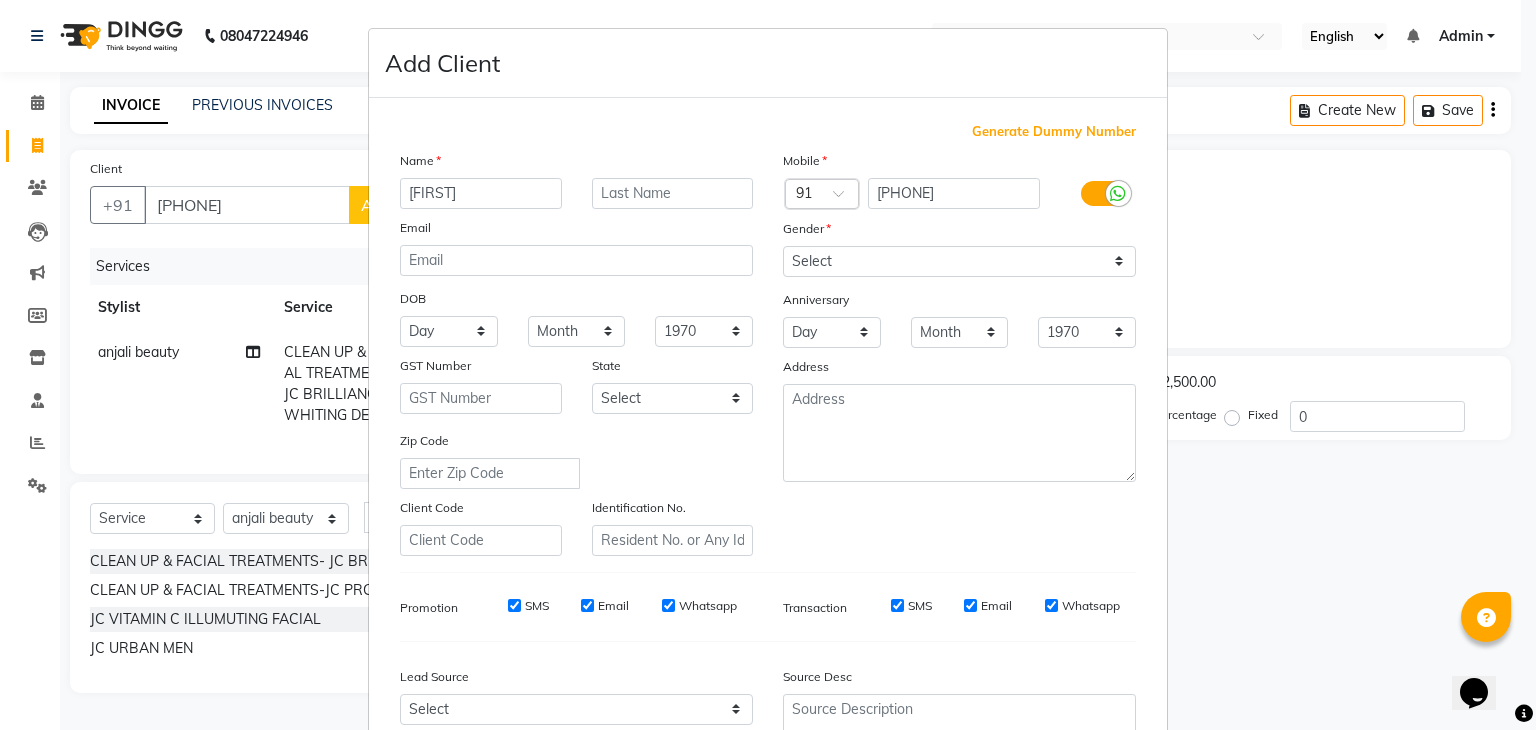 type on "[FIRST]" 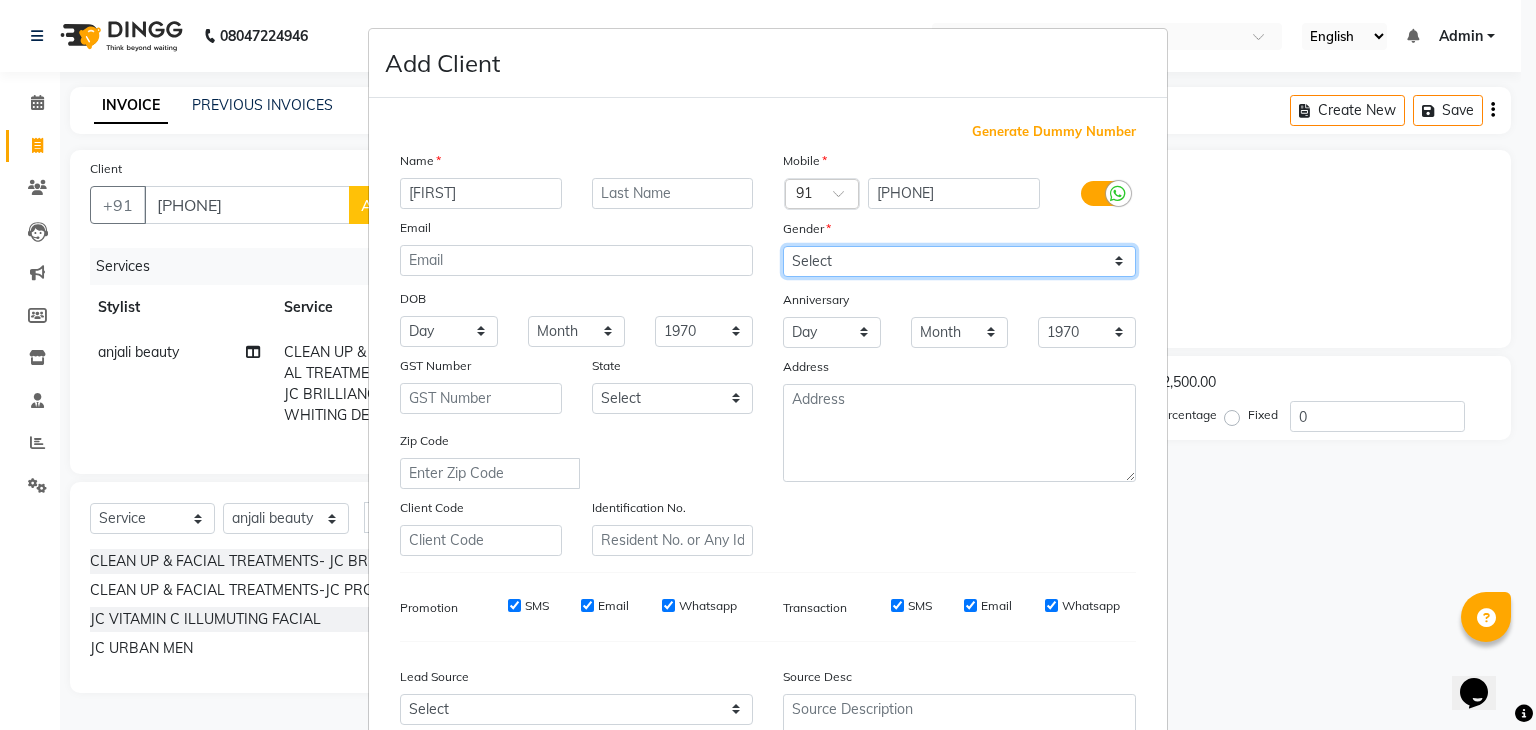click on "Select Male Female Other Prefer Not To Say" at bounding box center [959, 261] 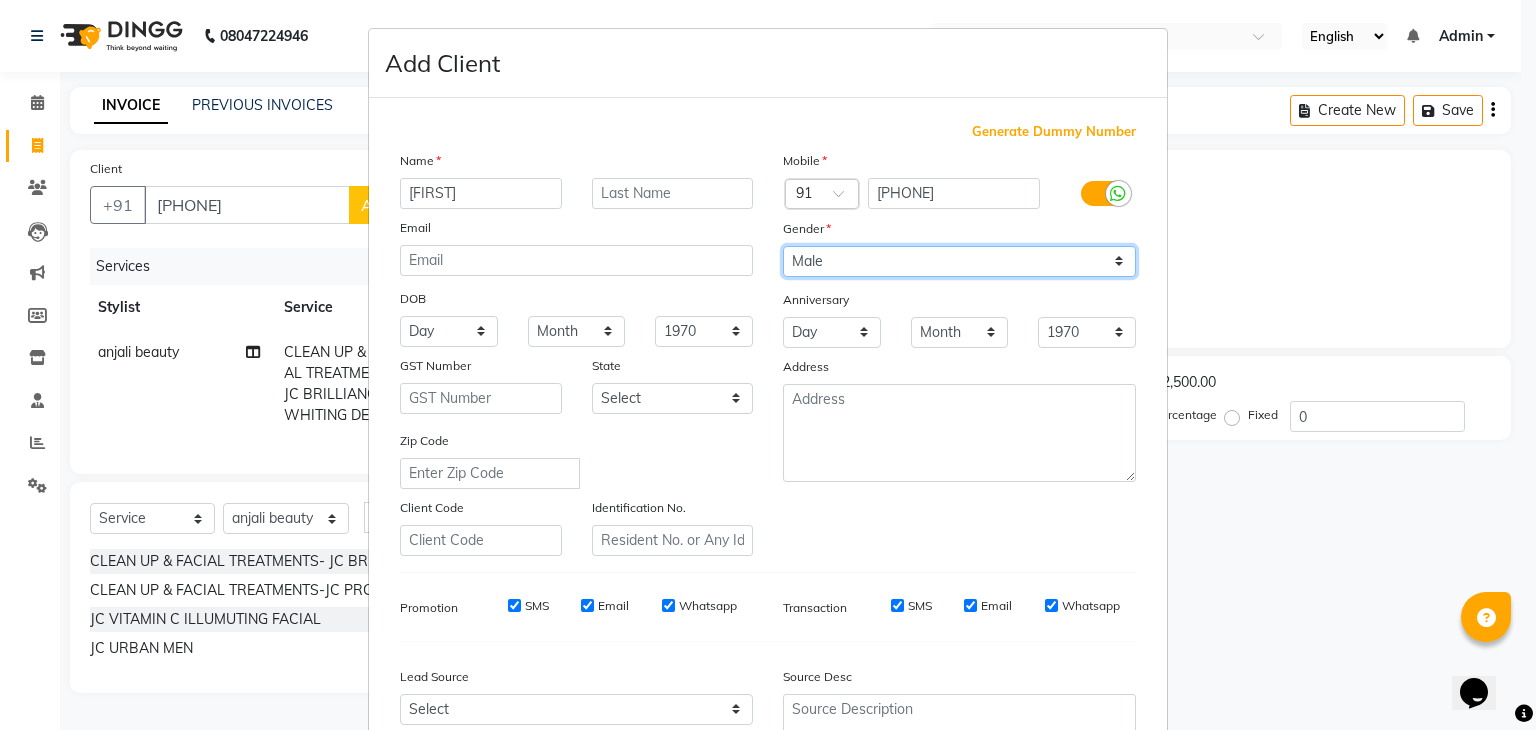 click on "Select Male Female Other Prefer Not To Say" at bounding box center (959, 261) 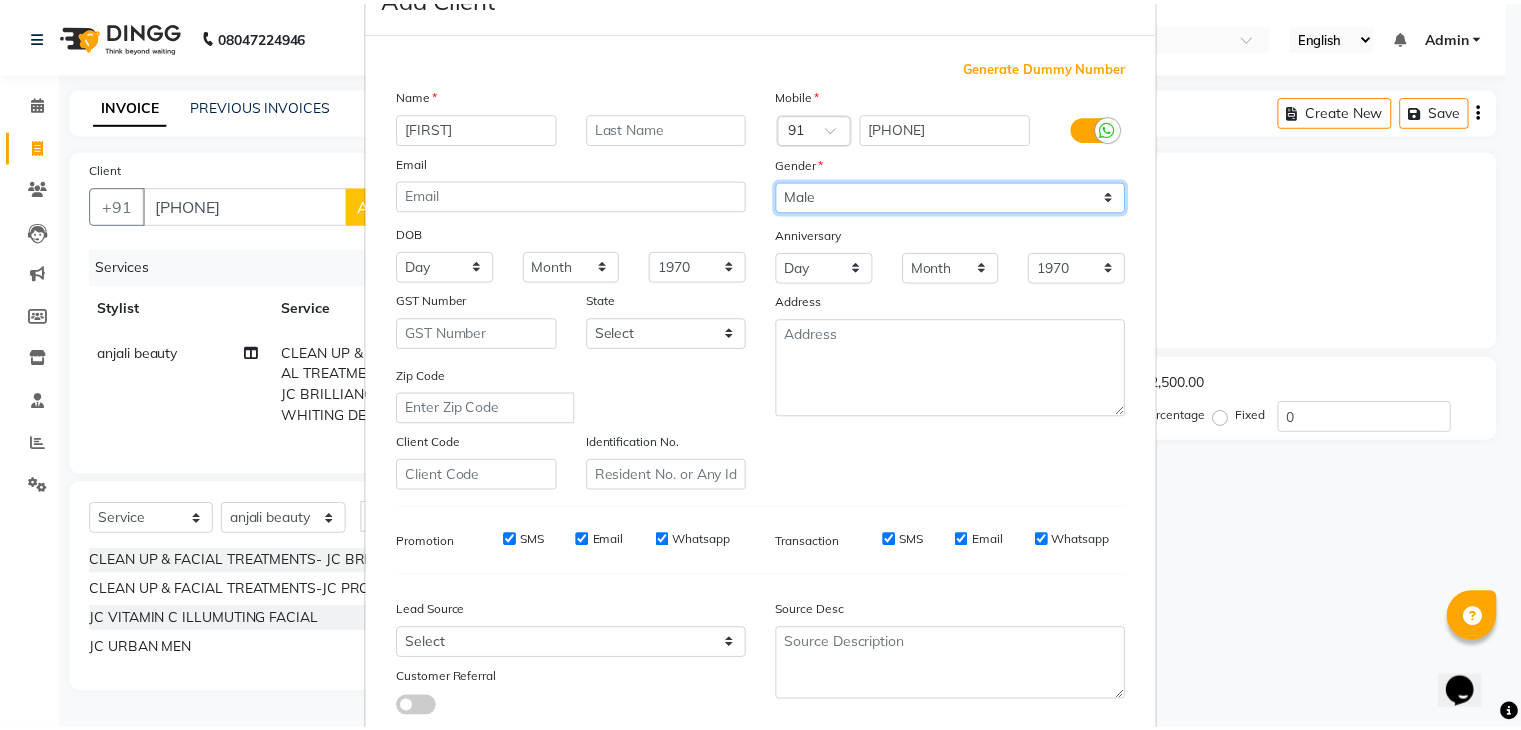 scroll, scrollTop: 203, scrollLeft: 0, axis: vertical 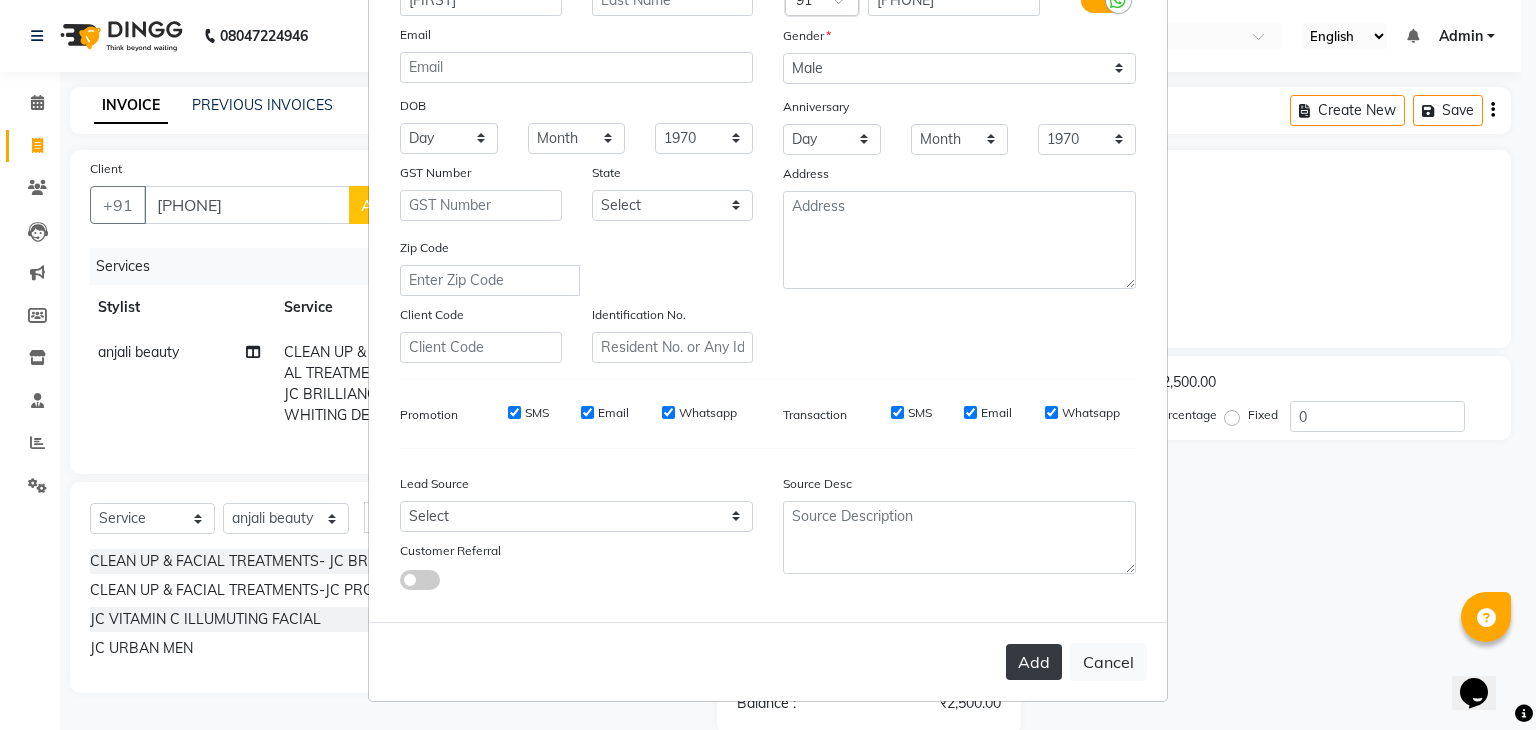 click on "Add" at bounding box center [1034, 662] 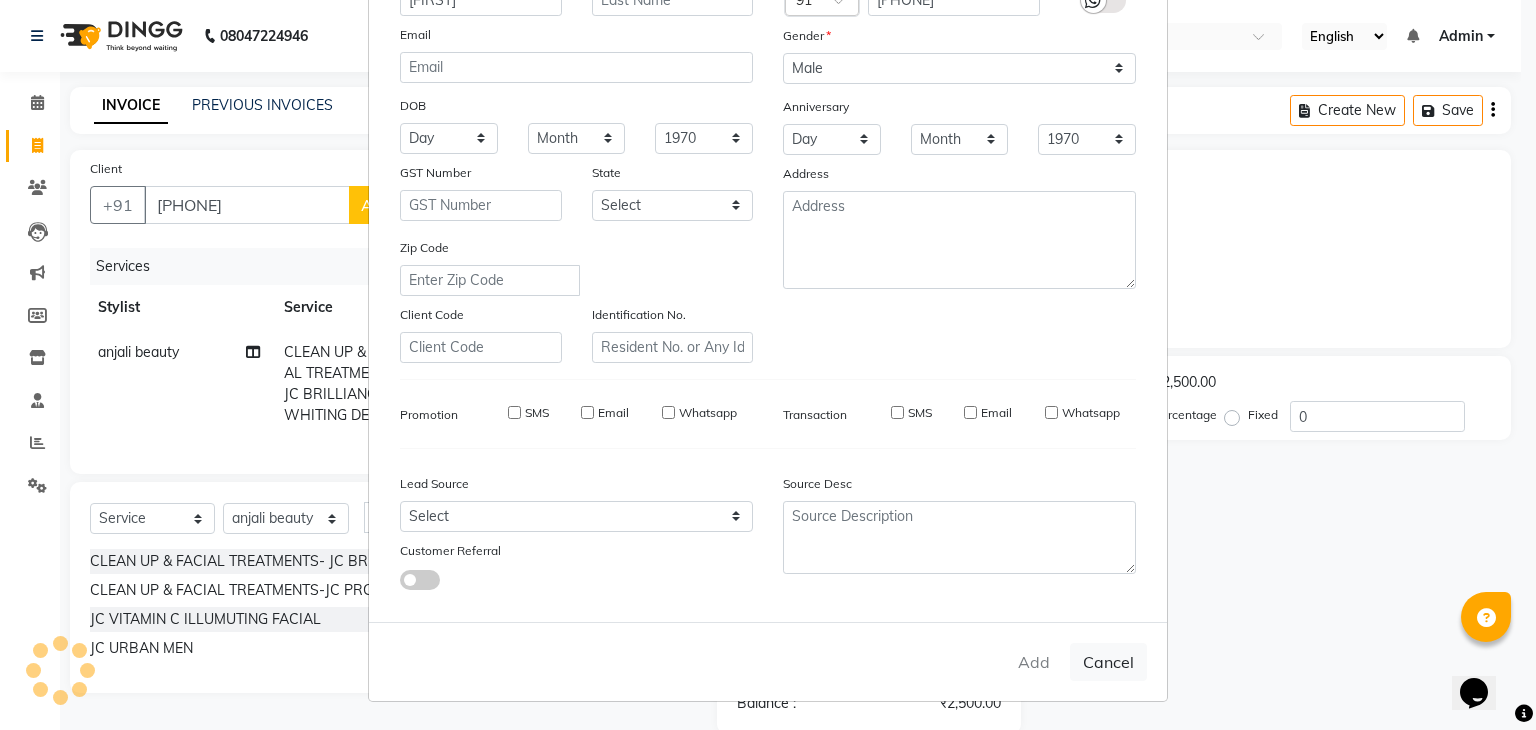 type 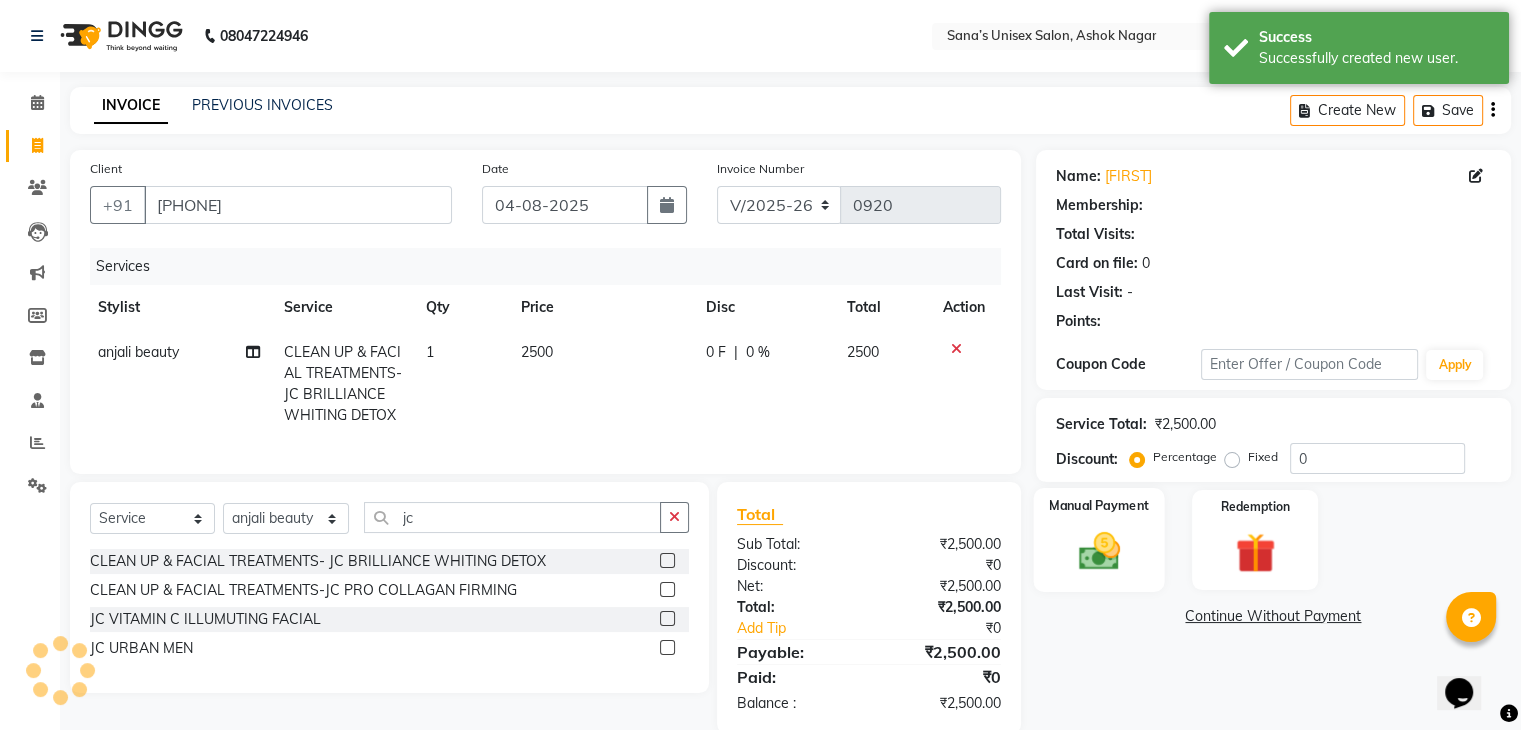 click on "Manual Payment" 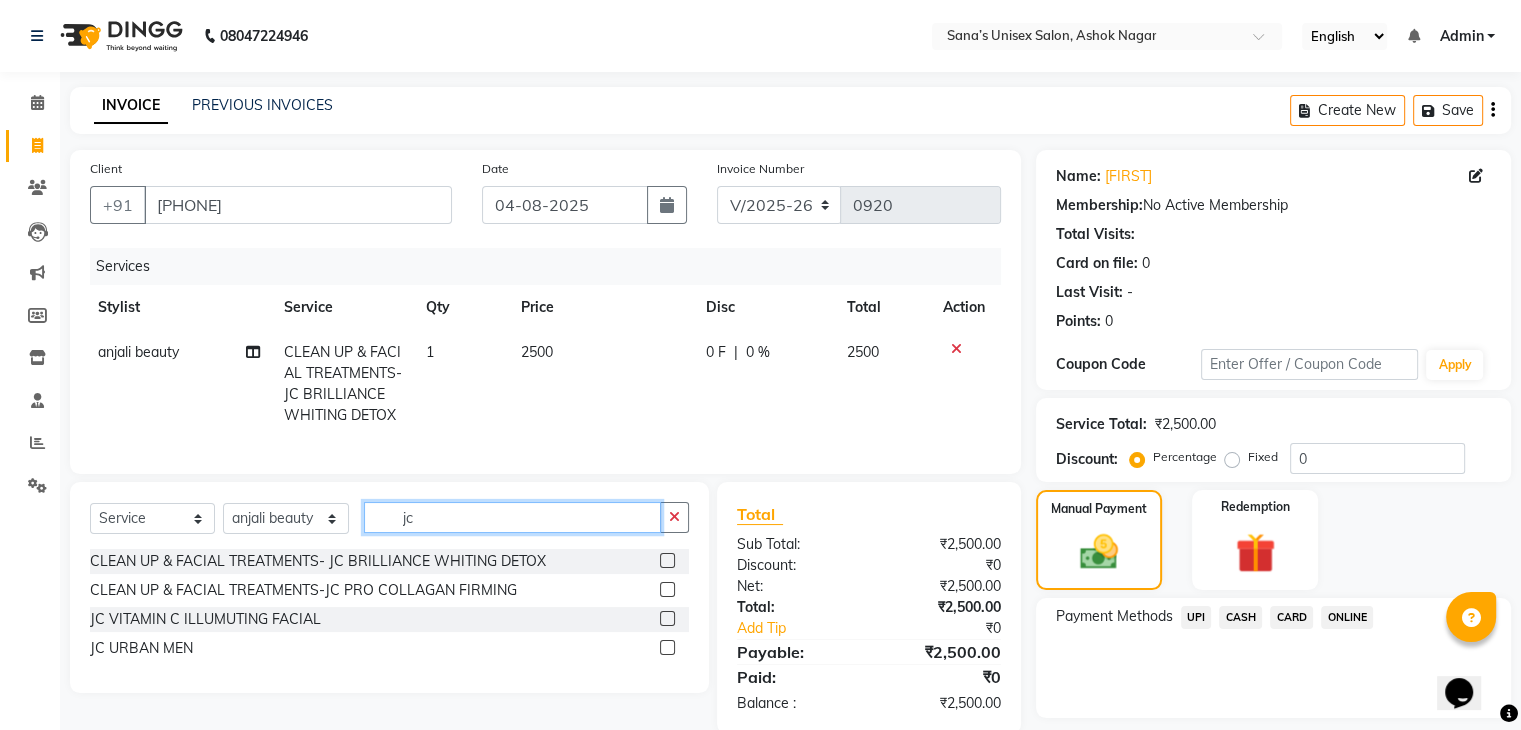drag, startPoint x: 463, startPoint y: 534, endPoint x: 325, endPoint y: 553, distance: 139.30183 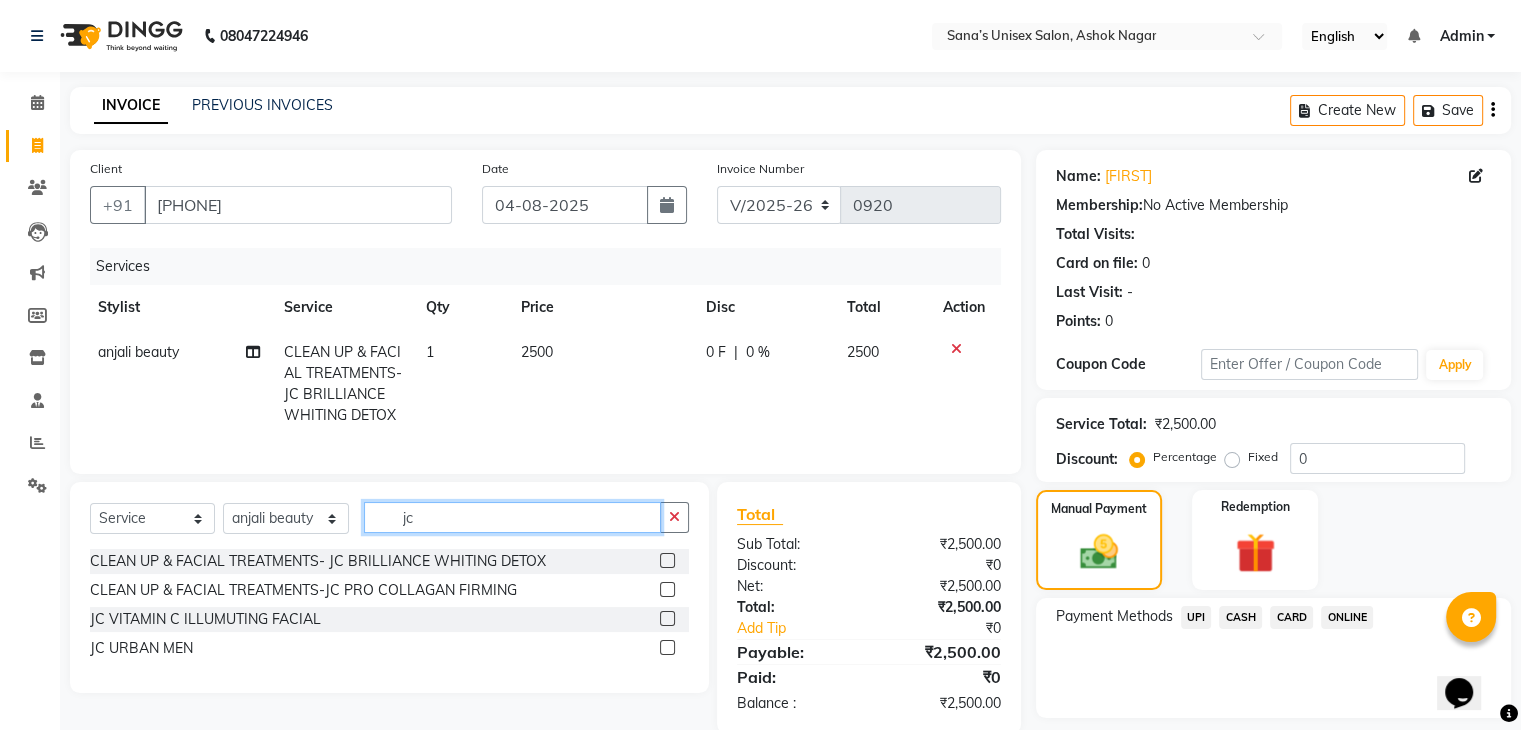 click on "Select Service Product Membership Package Voucher Prepaid Gift Card Select Stylist [FIRST] beauty [FIRST] [FIRST] (BEAUTY THERAPIST) [FIRST] [FIRST] [FIRST] [FIRST] jc" 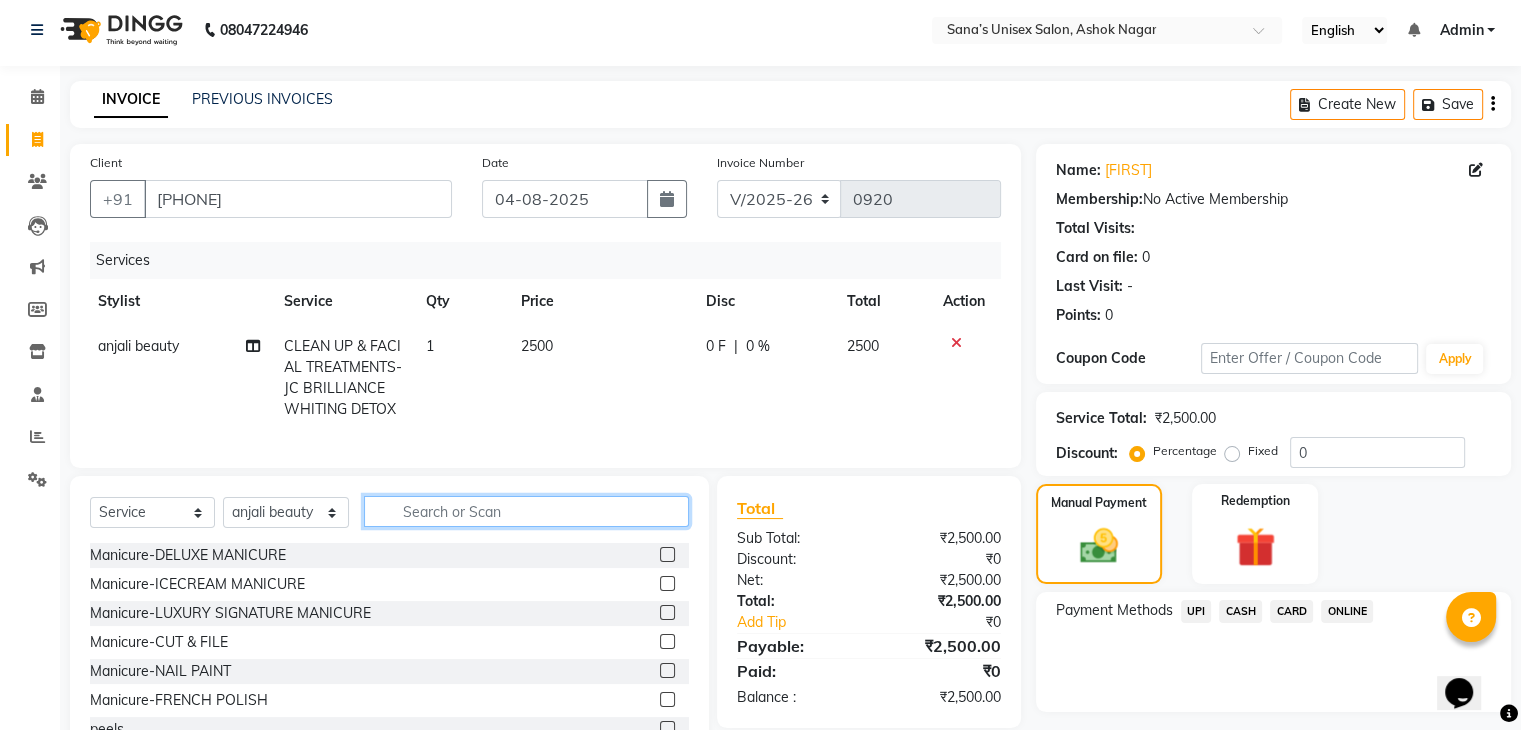 scroll, scrollTop: 0, scrollLeft: 0, axis: both 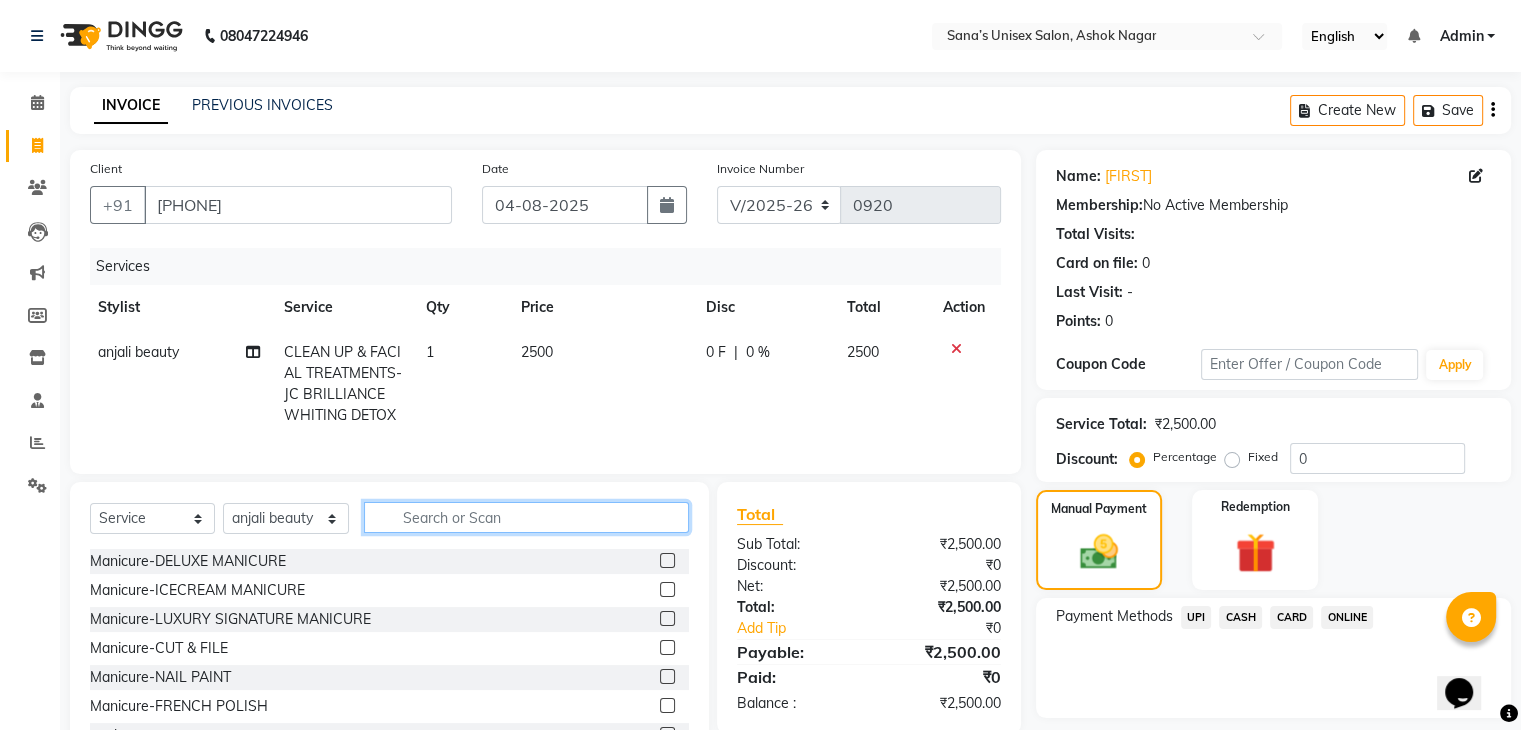 type 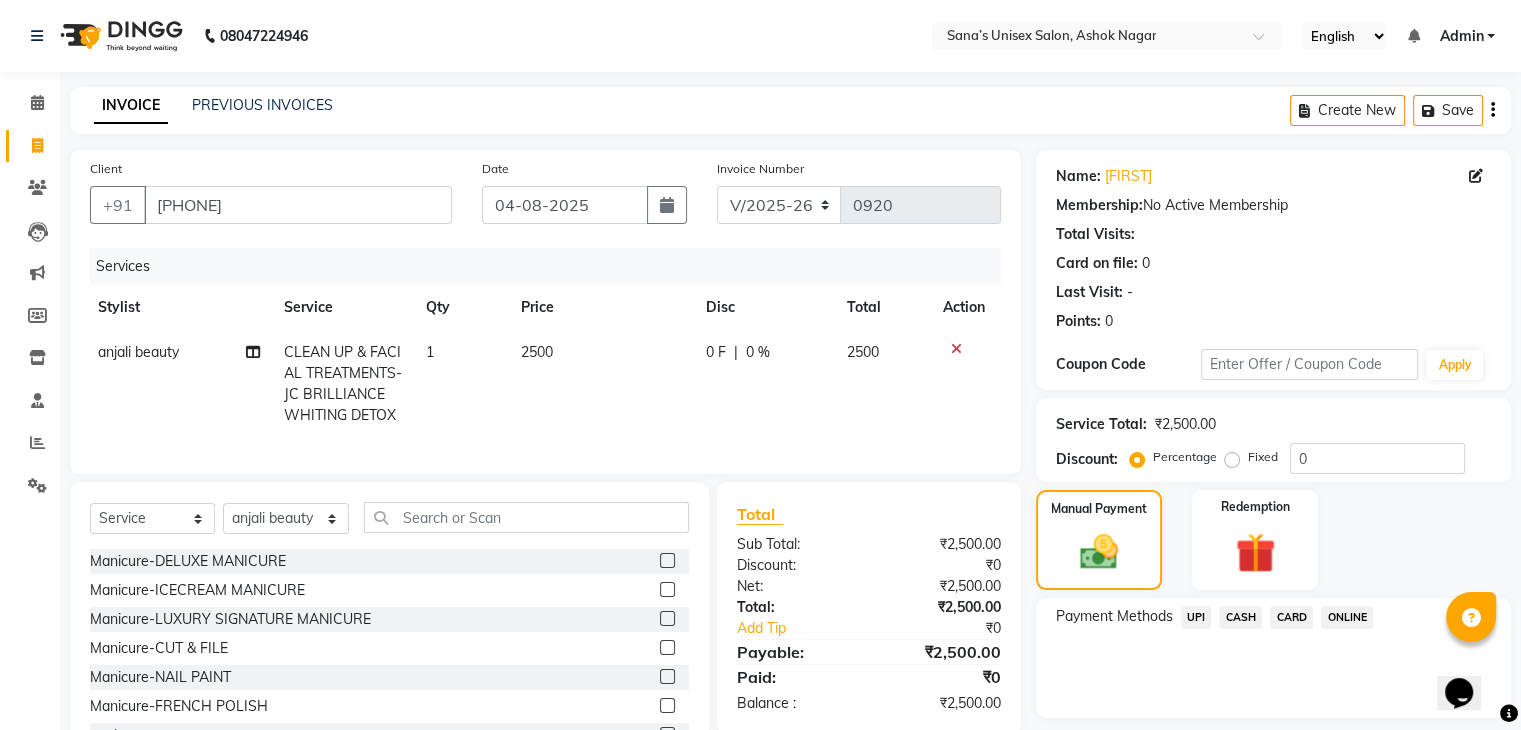 click on "ONLINE" 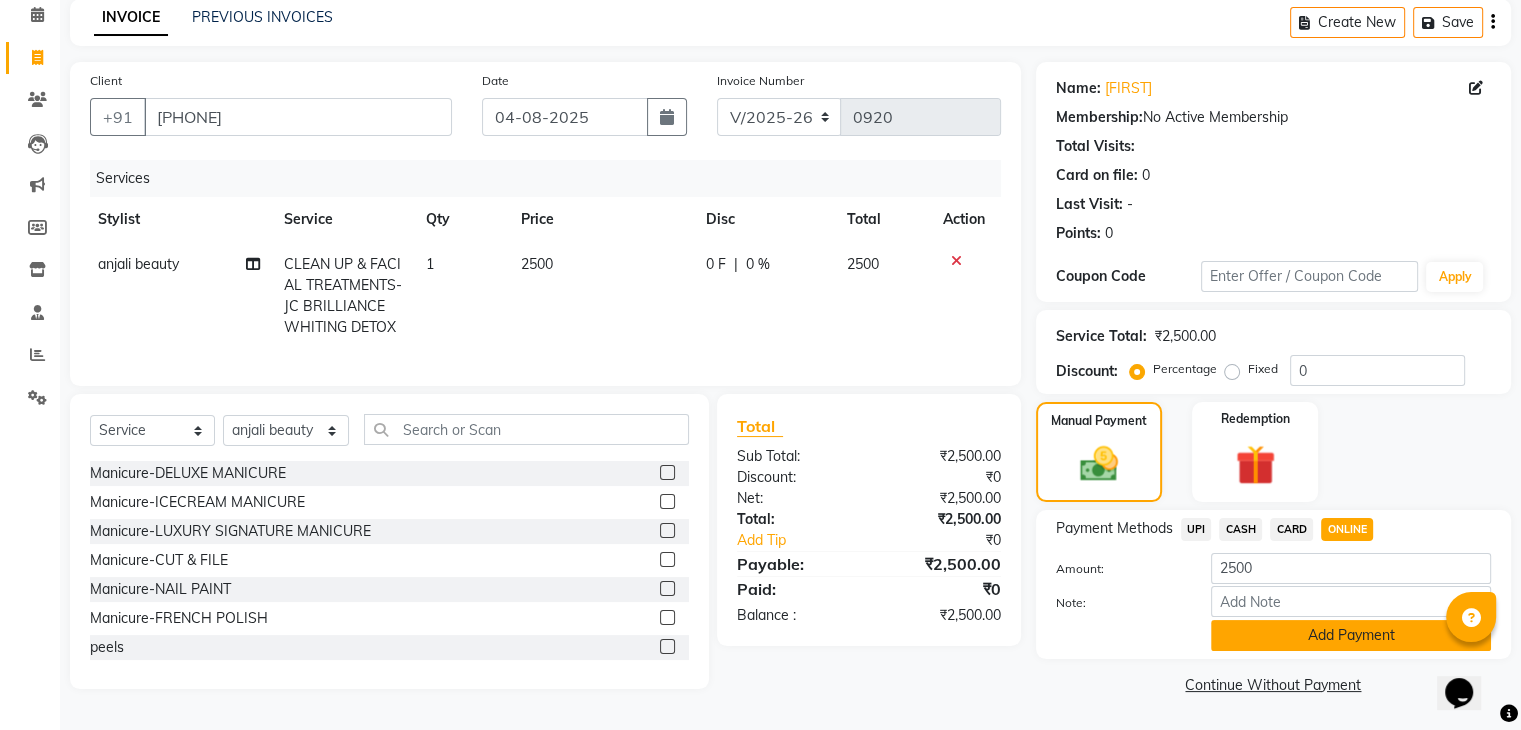 click on "Add Payment" 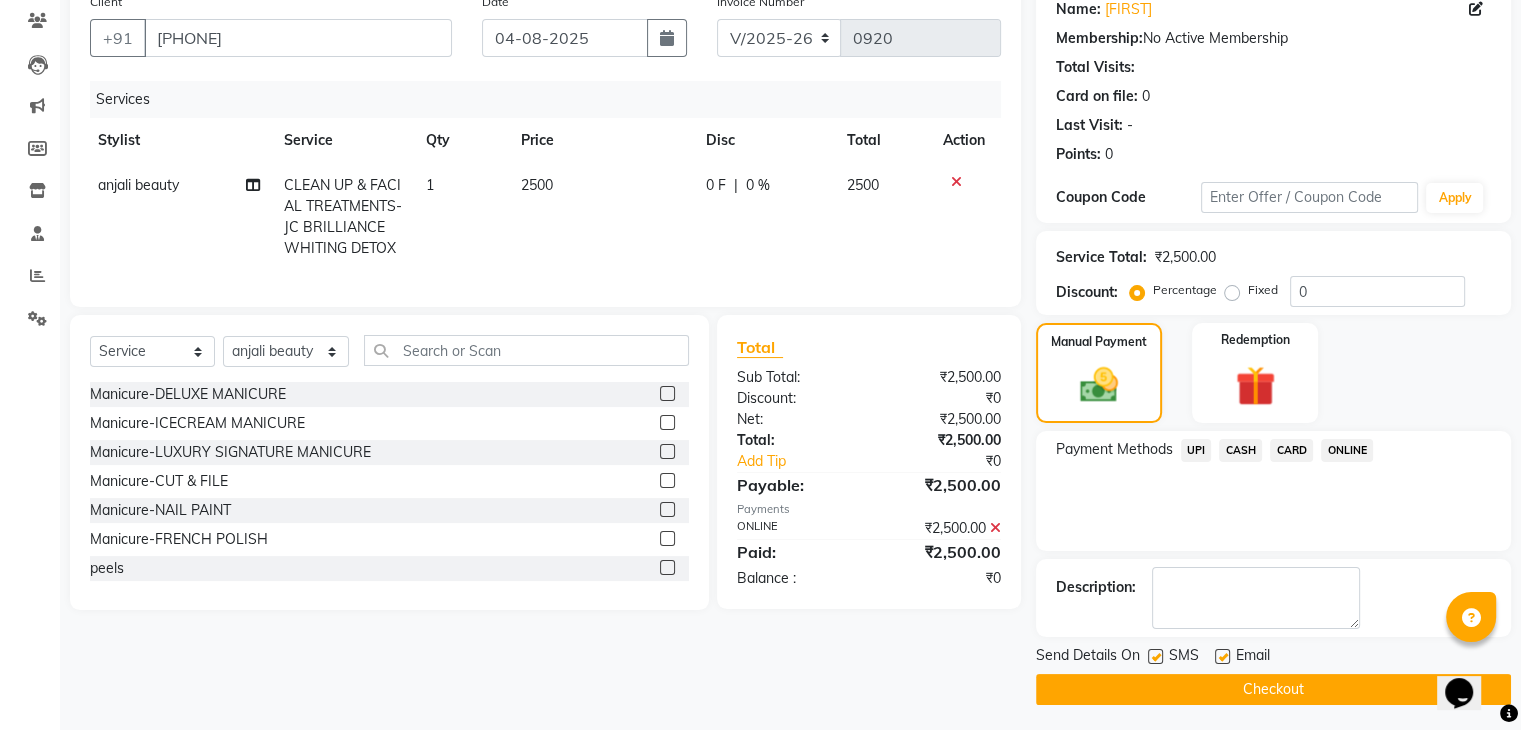 scroll, scrollTop: 171, scrollLeft: 0, axis: vertical 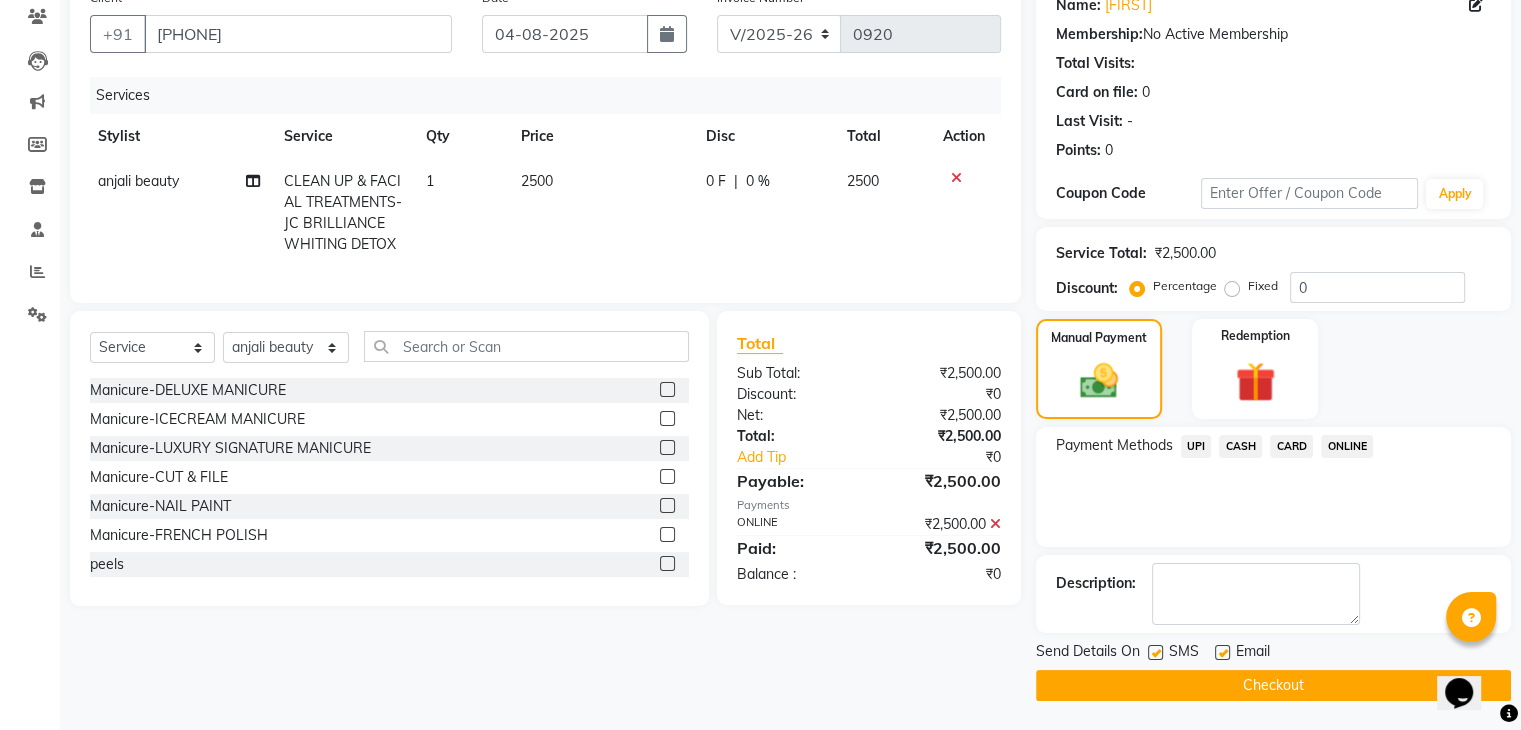 click on "Checkout" 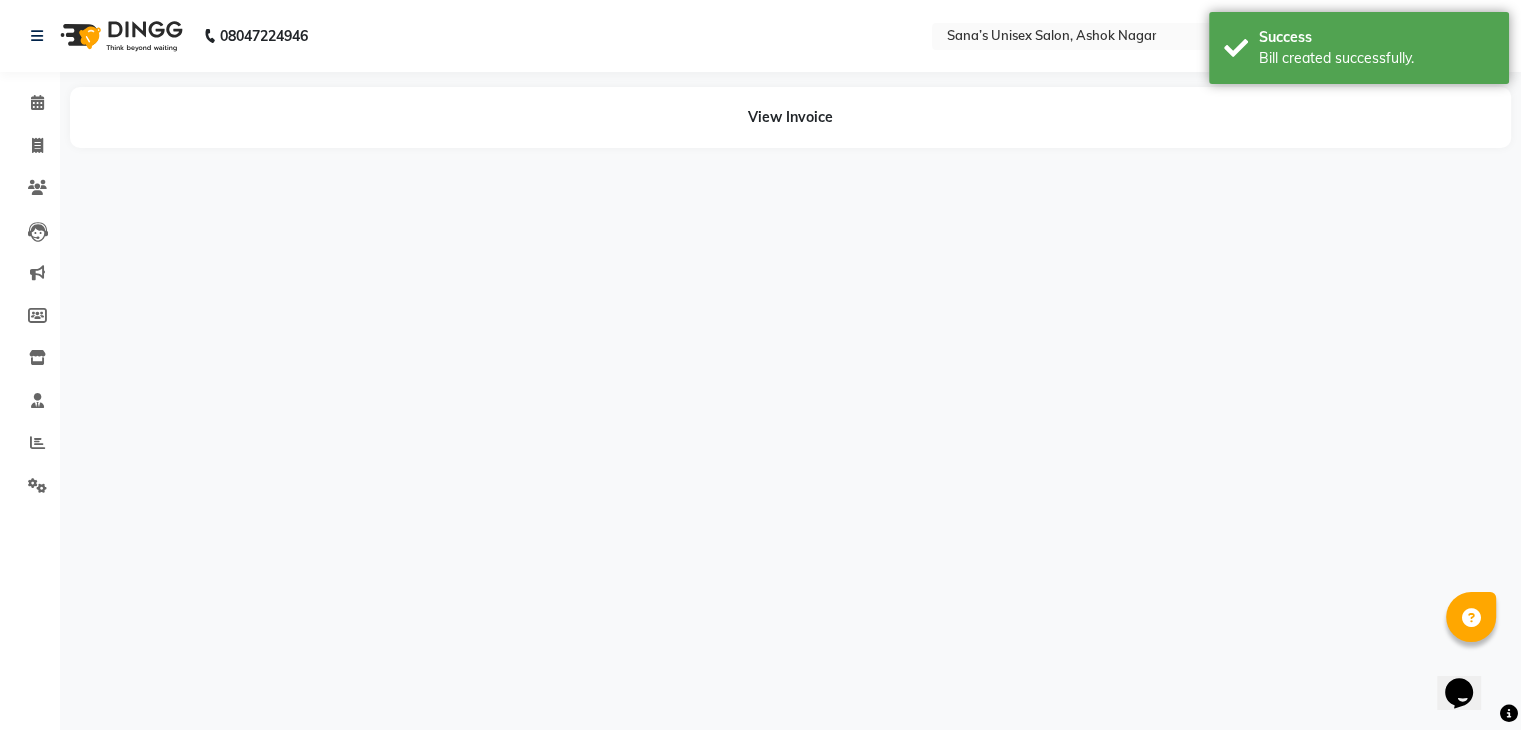 scroll, scrollTop: 0, scrollLeft: 0, axis: both 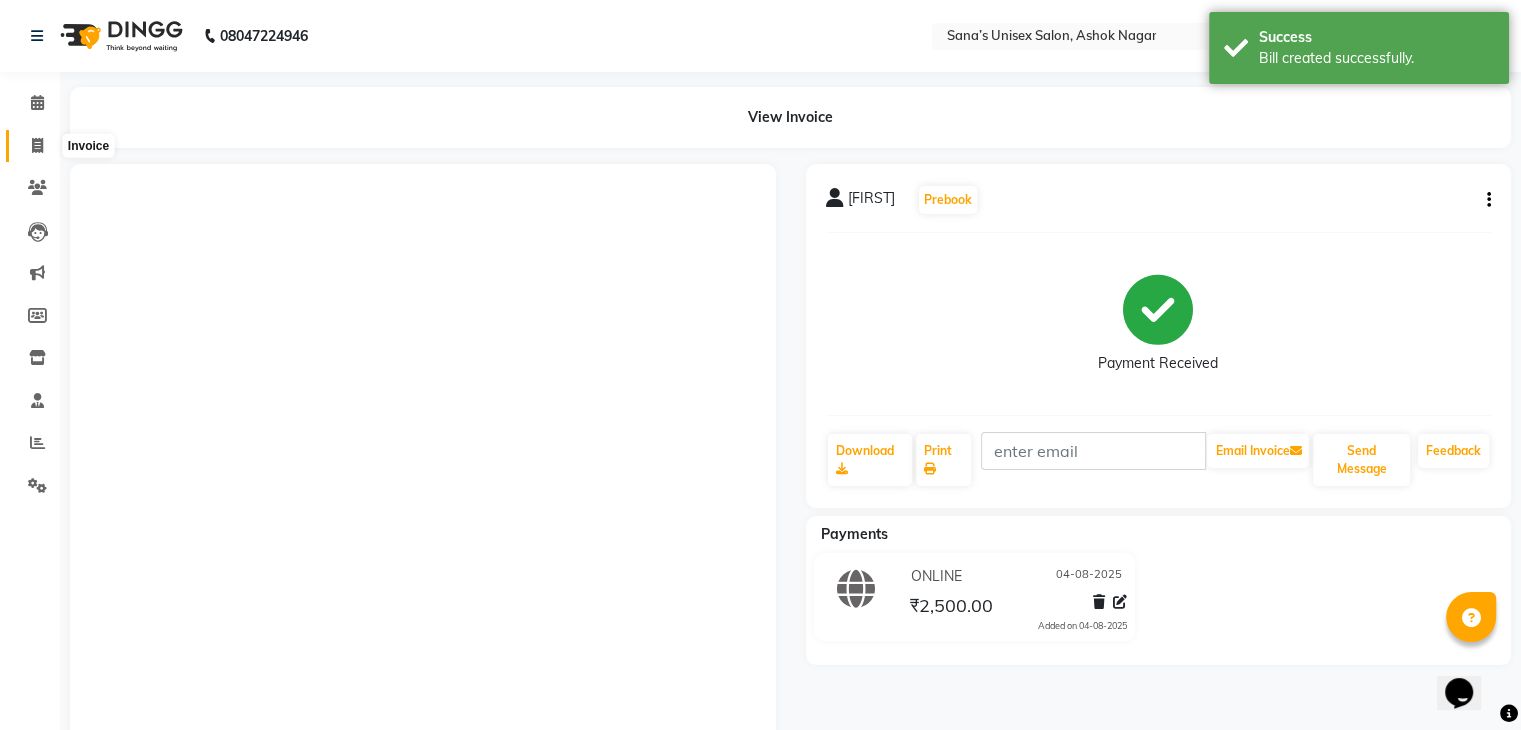 click 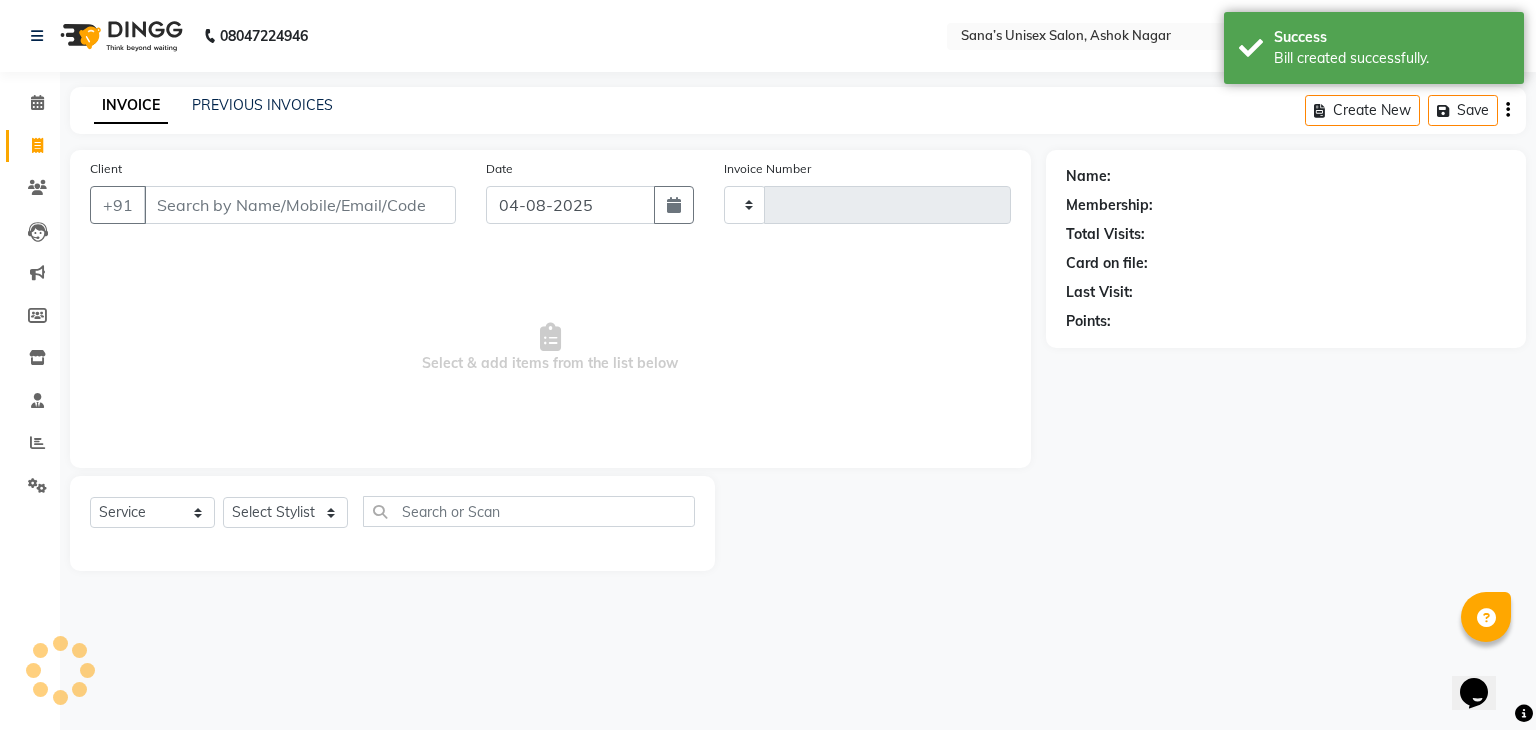 type on "0921" 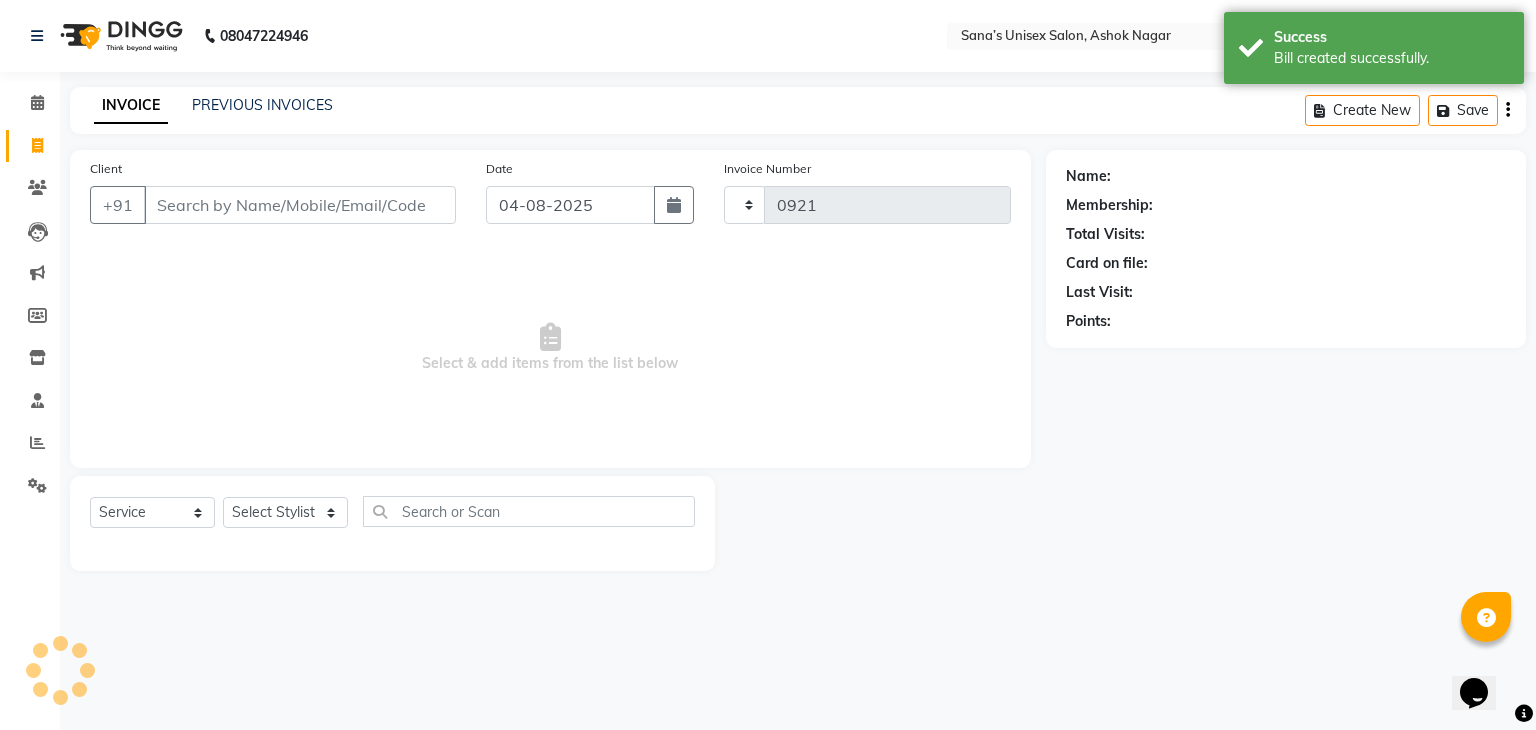 select on "6091" 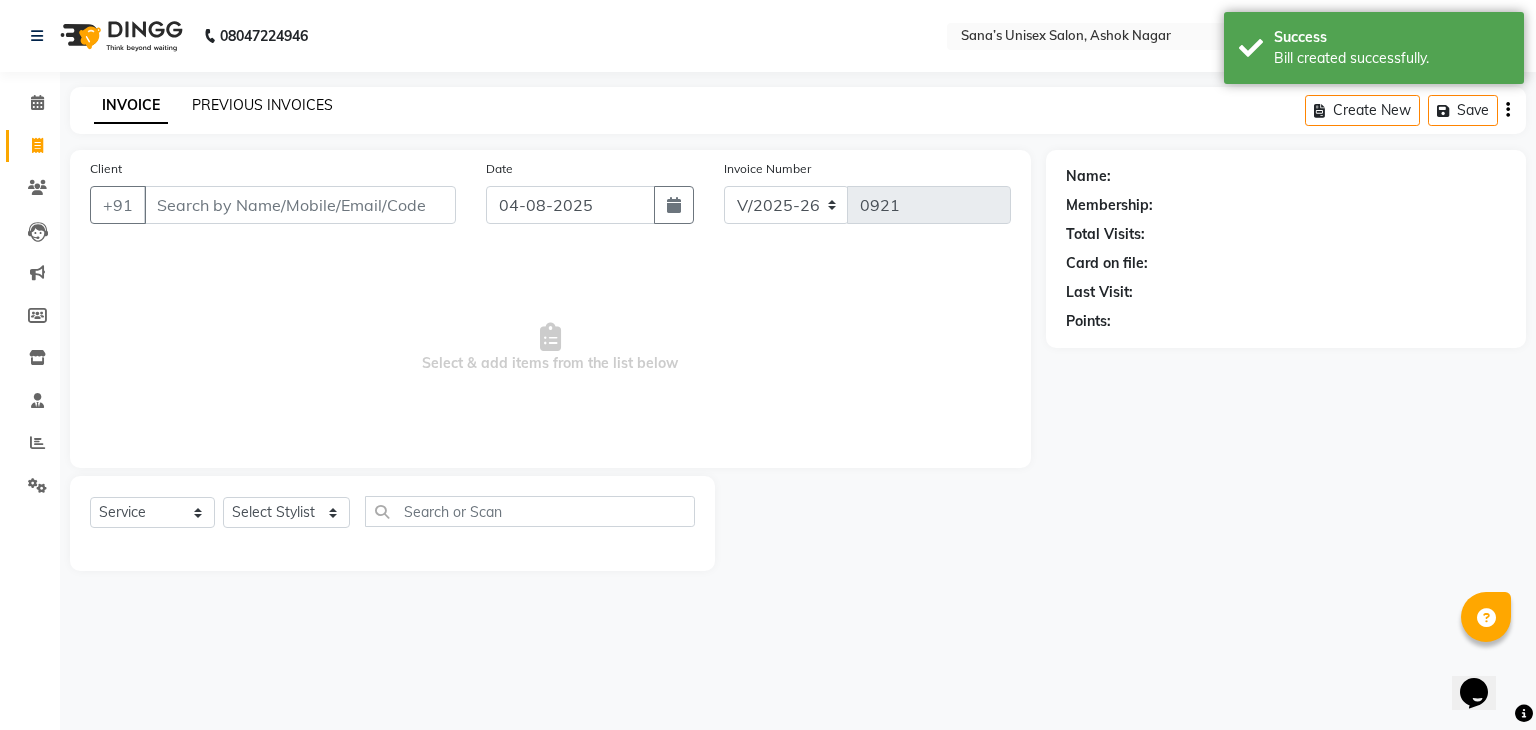 click on "PREVIOUS INVOICES" 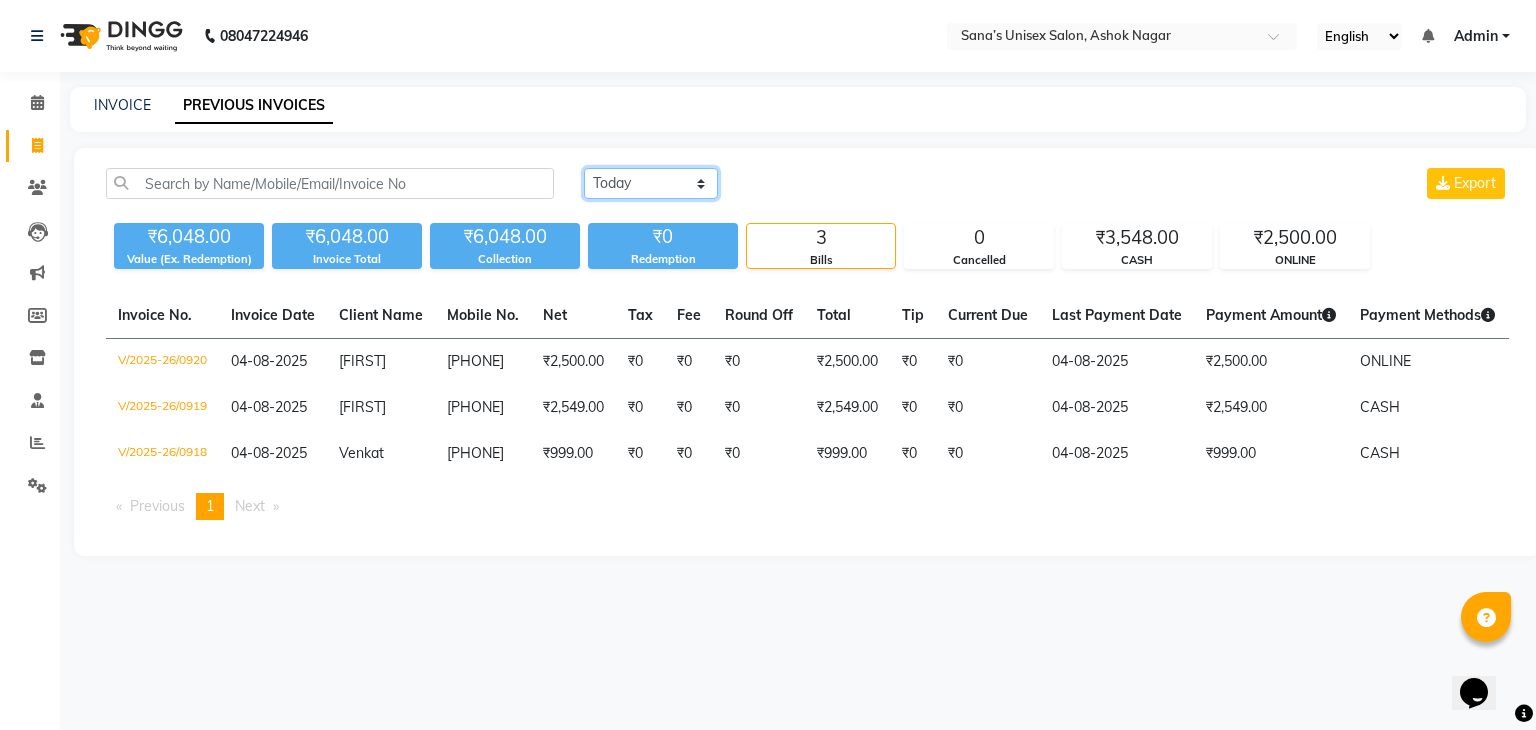 click on "Today Yesterday Custom Range" 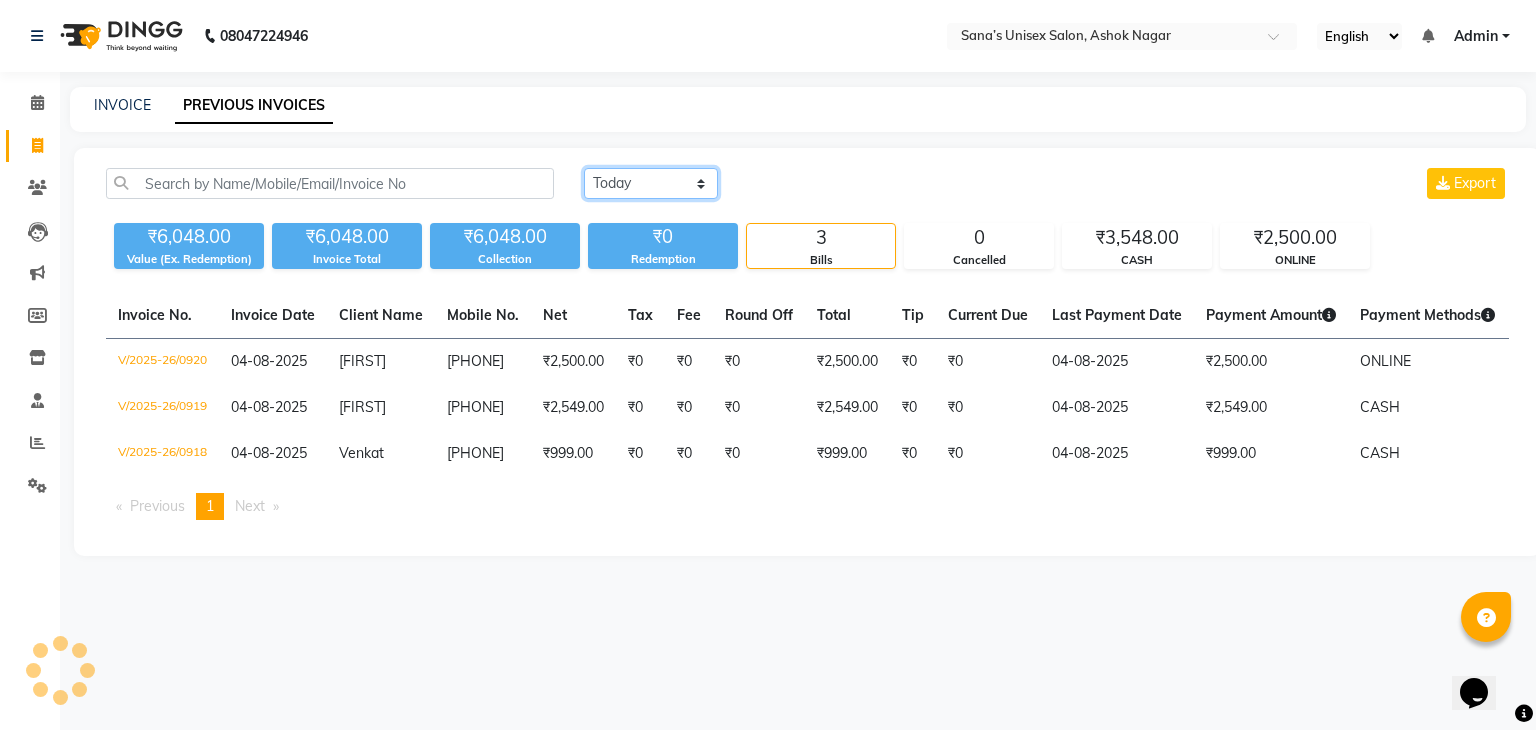 select on "range" 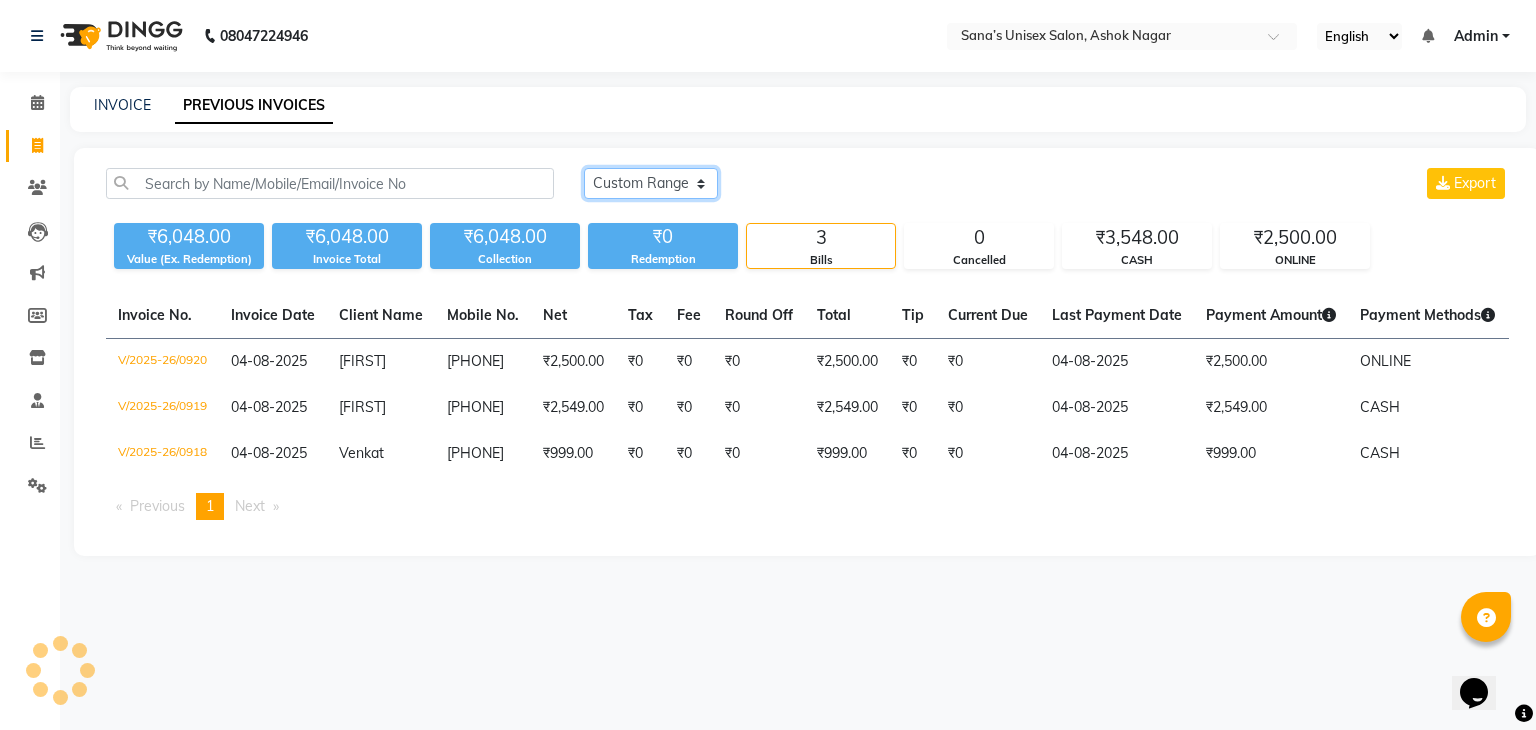 click on "Today Yesterday Custom Range" 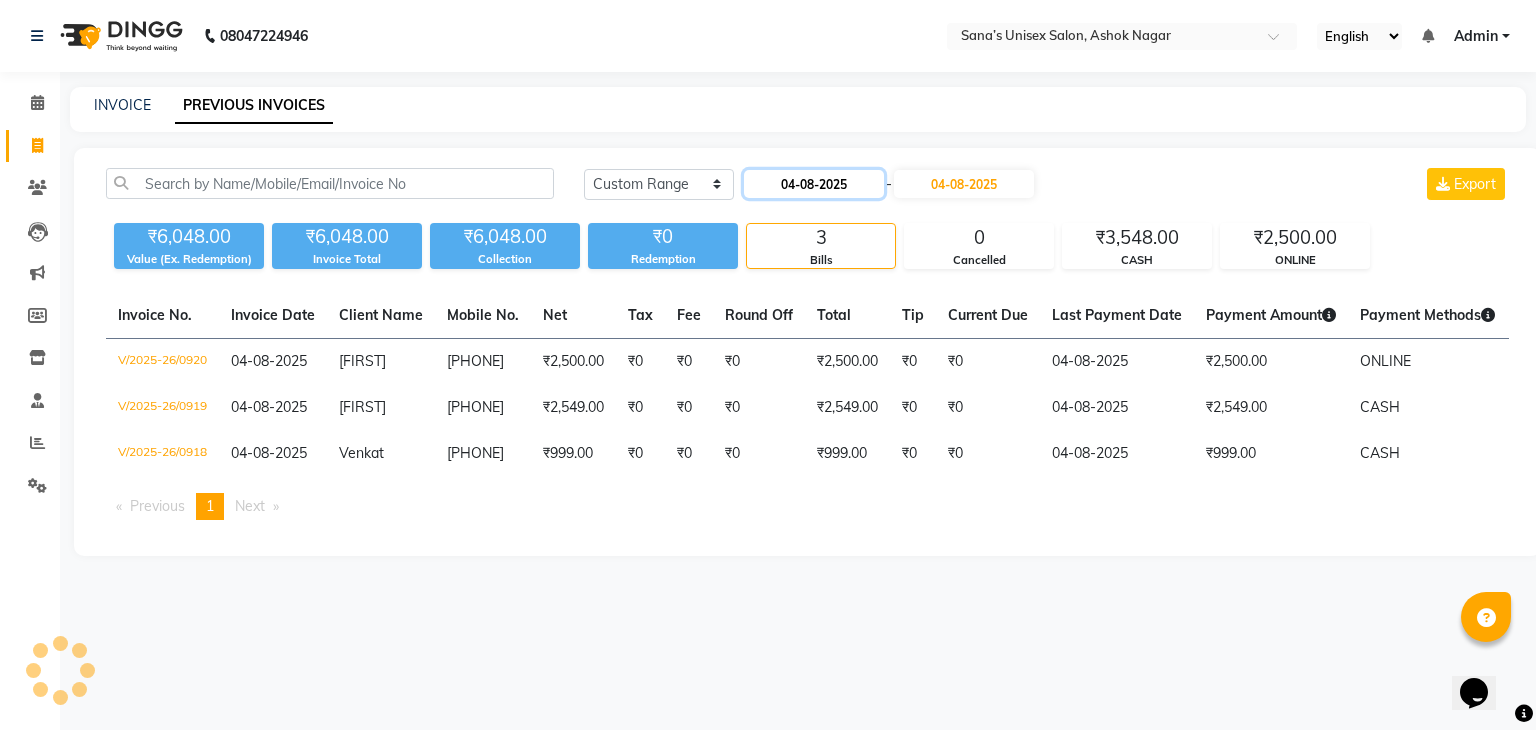 click on "04-08-2025" 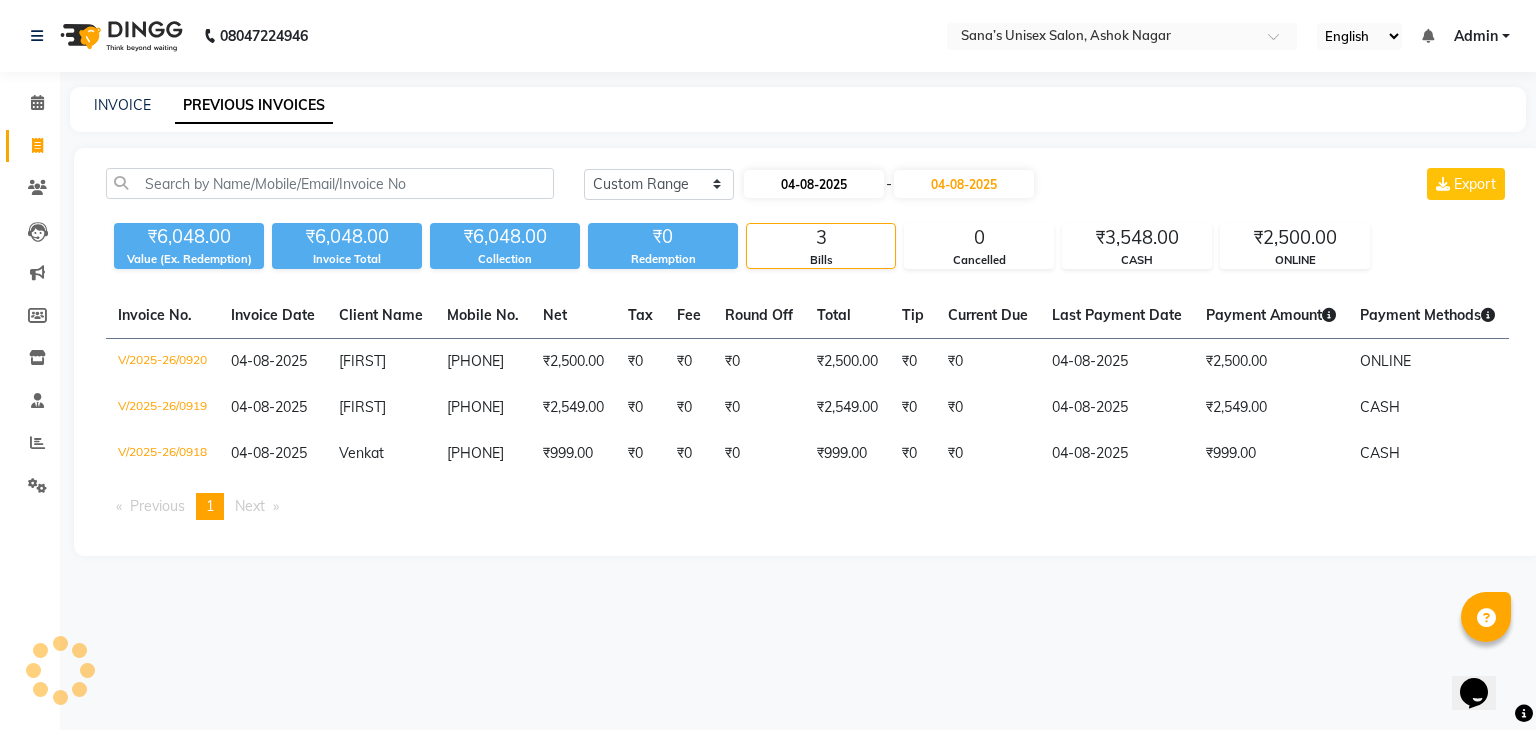 select on "8" 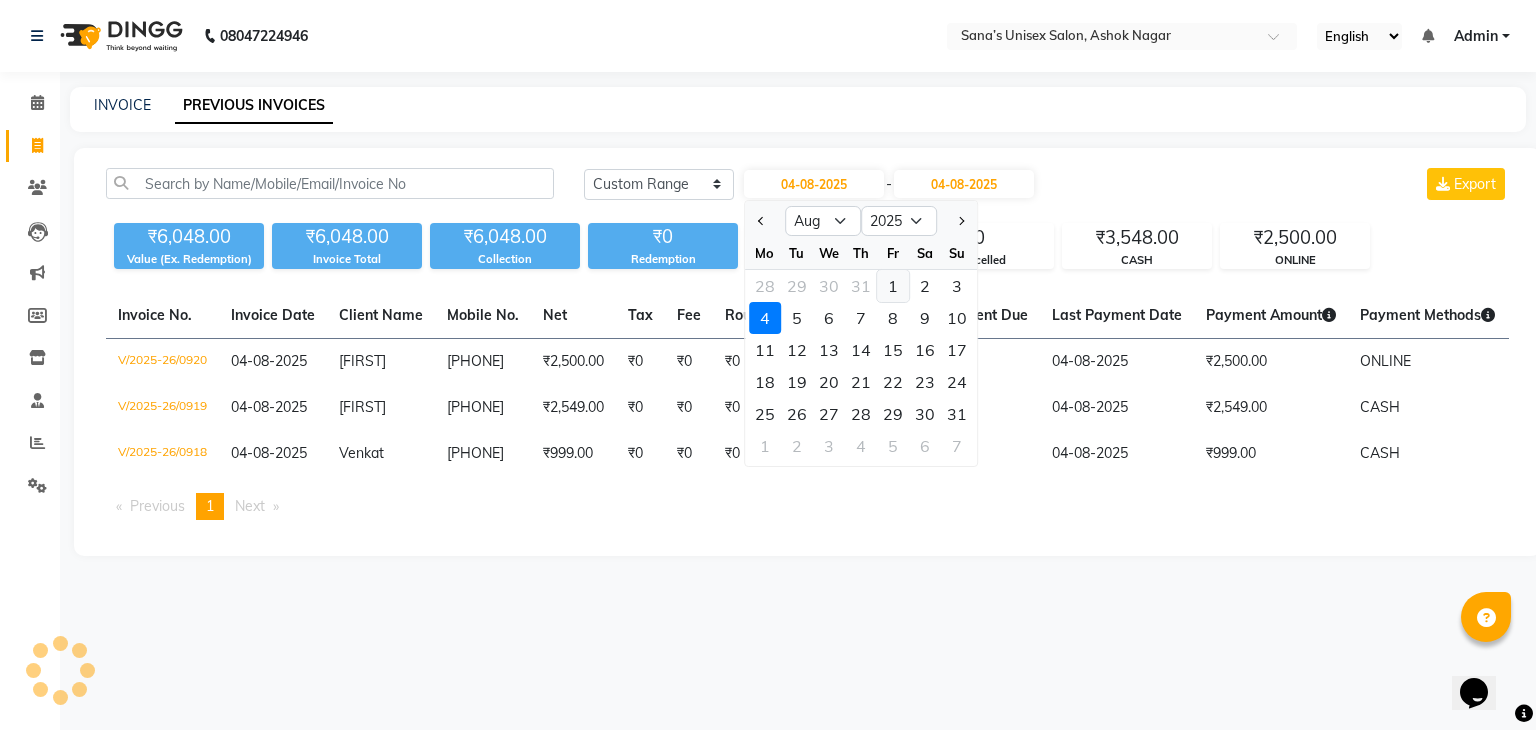 click on "1" 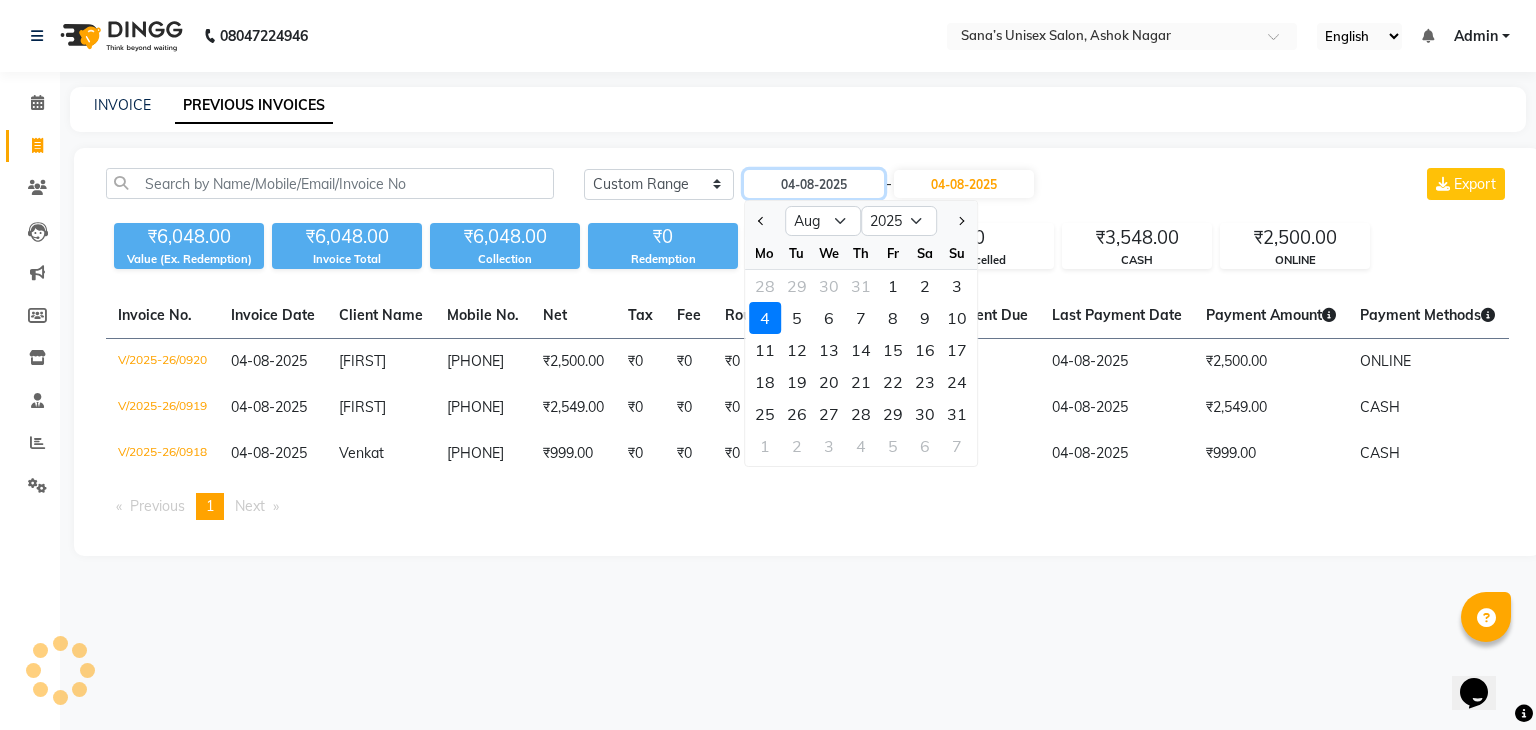 type on "01-08-2025" 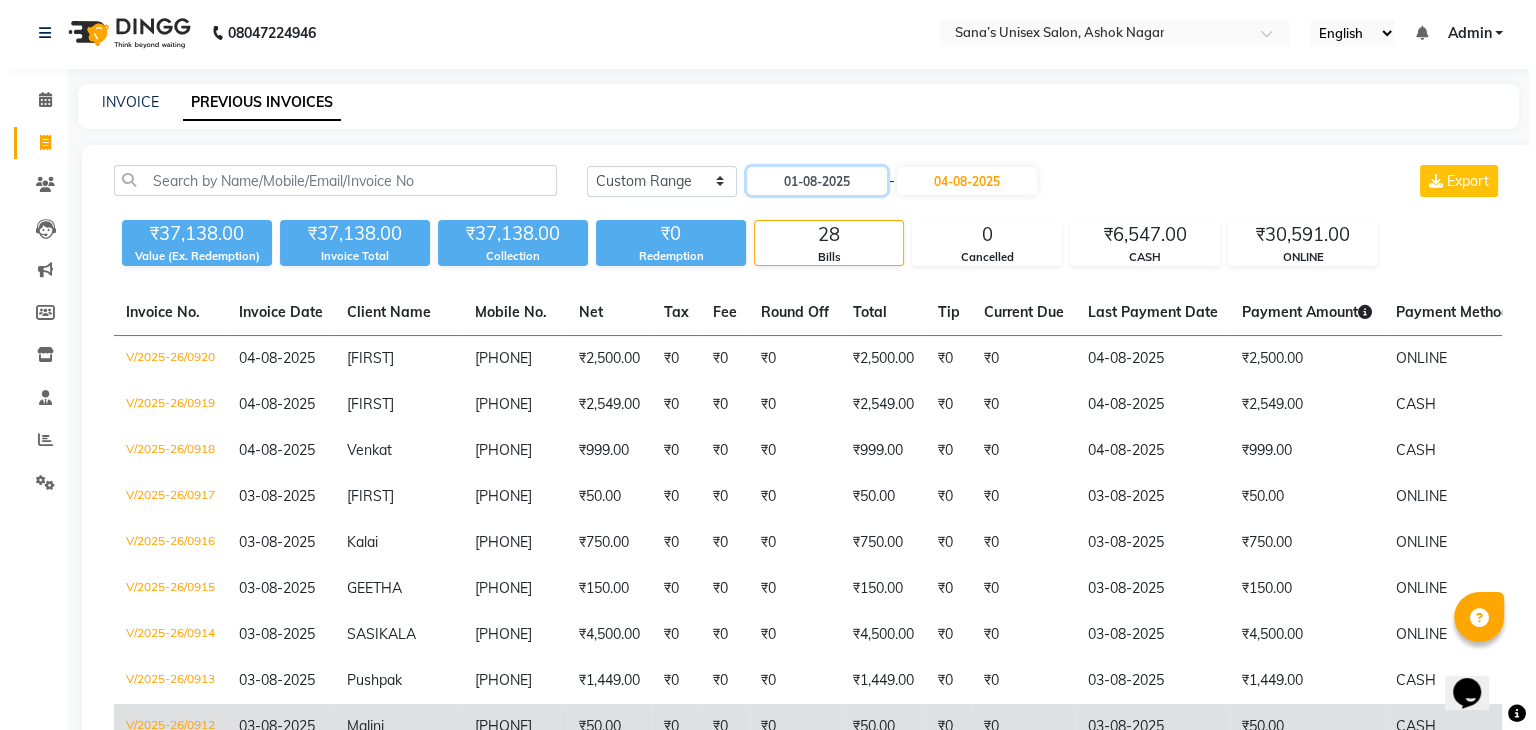 scroll, scrollTop: 0, scrollLeft: 0, axis: both 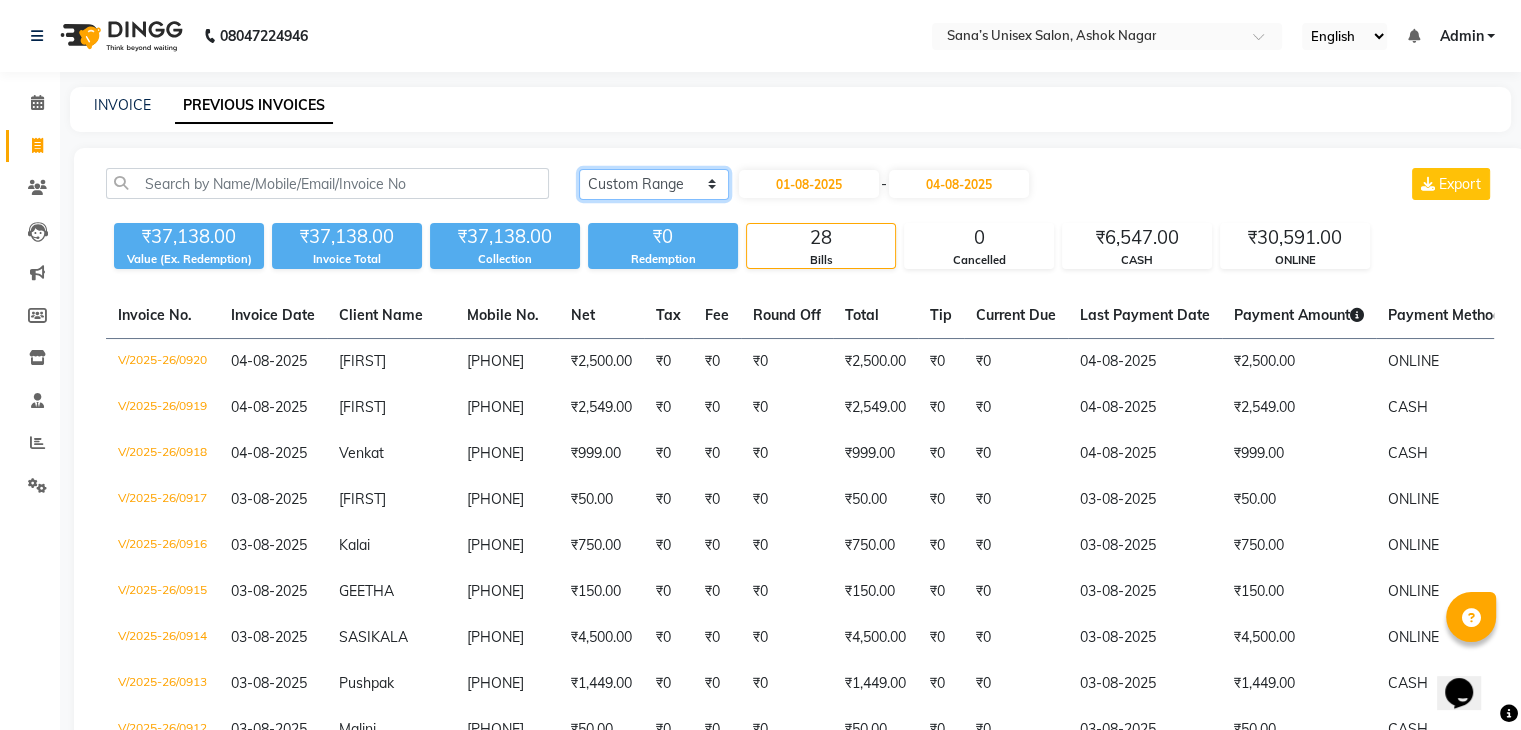 click on "Today Yesterday Custom Range" 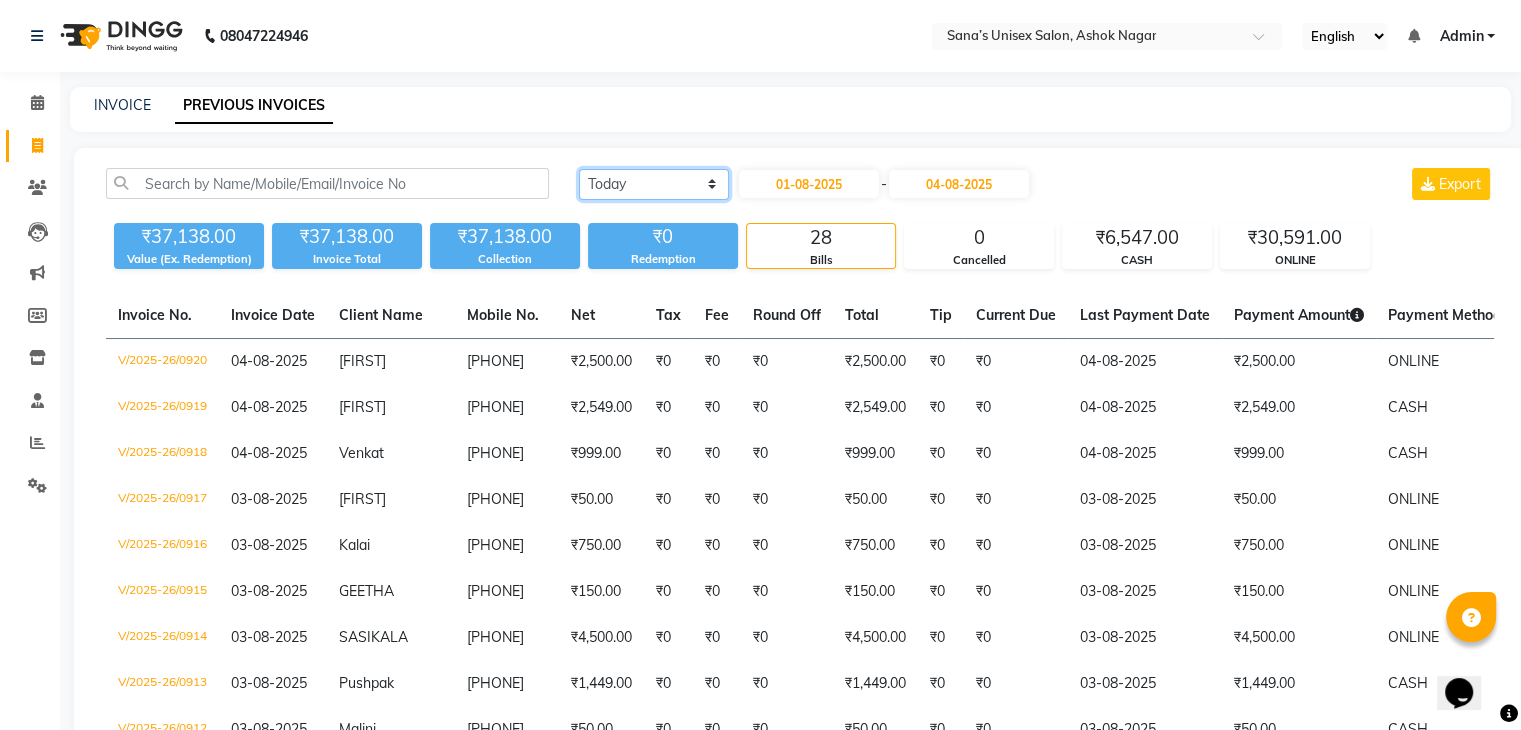 click on "Today Yesterday Custom Range" 